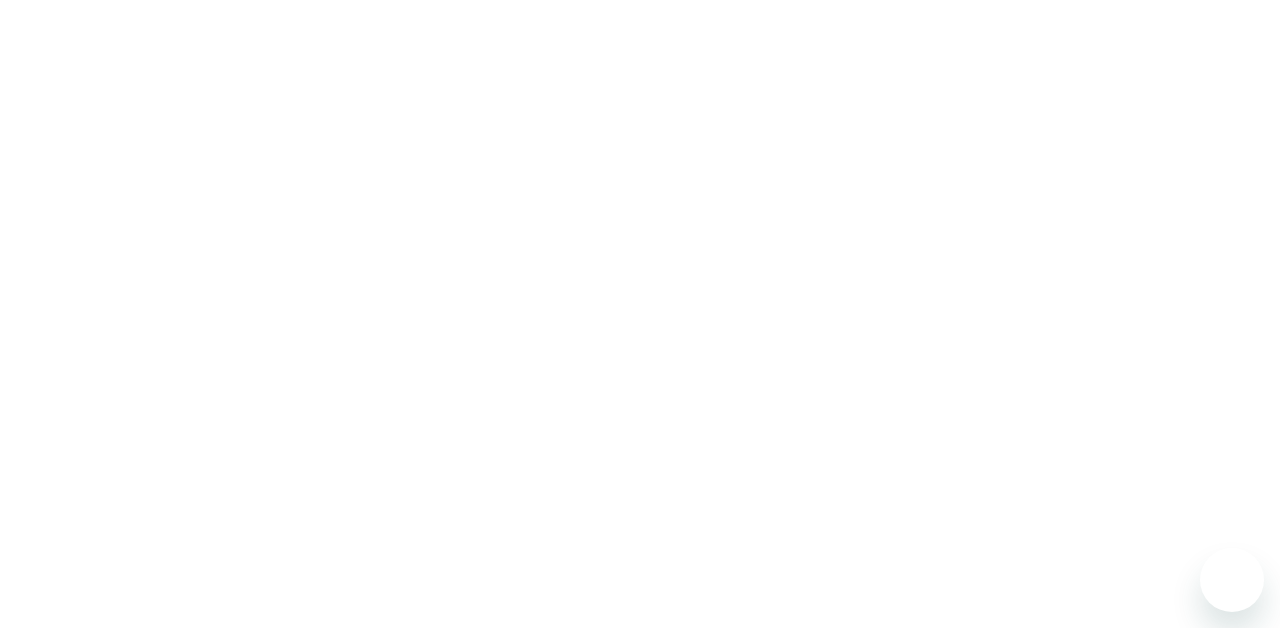 scroll, scrollTop: 0, scrollLeft: 0, axis: both 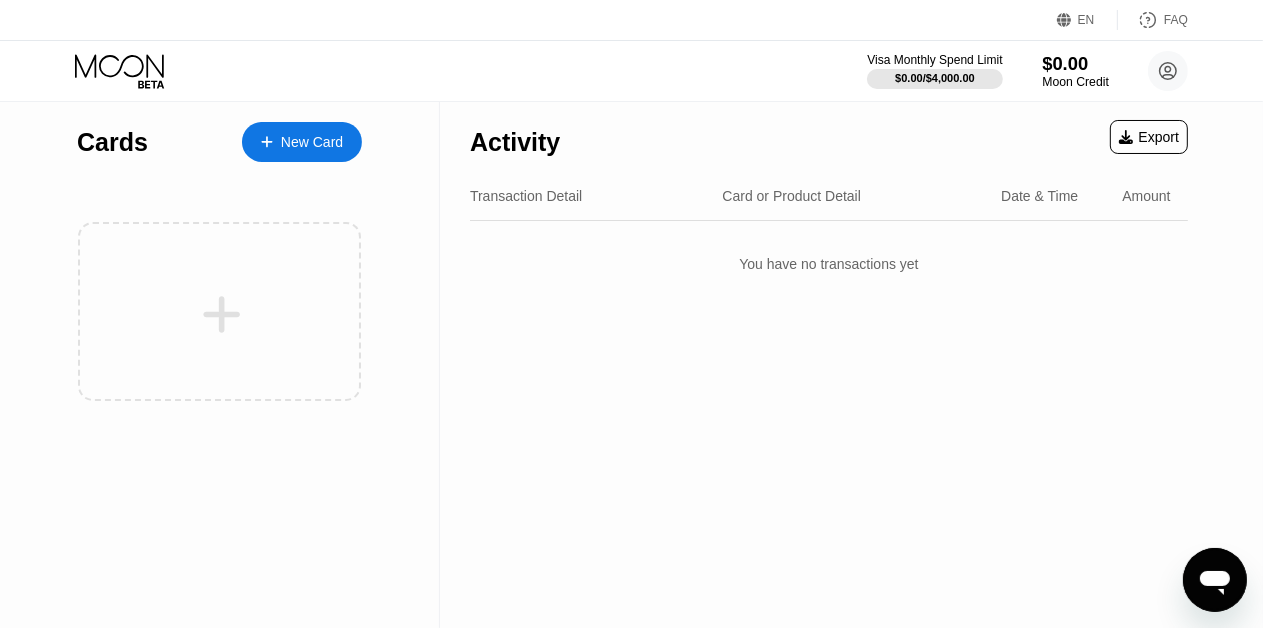 click on "$0.00" at bounding box center (1075, 63) 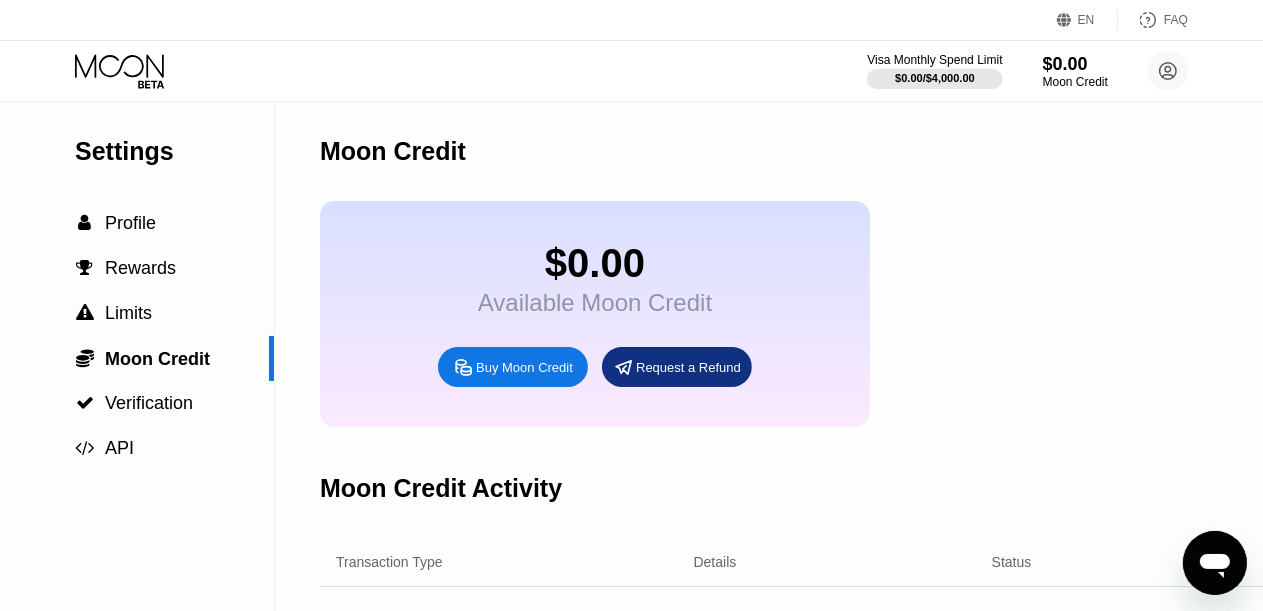 click 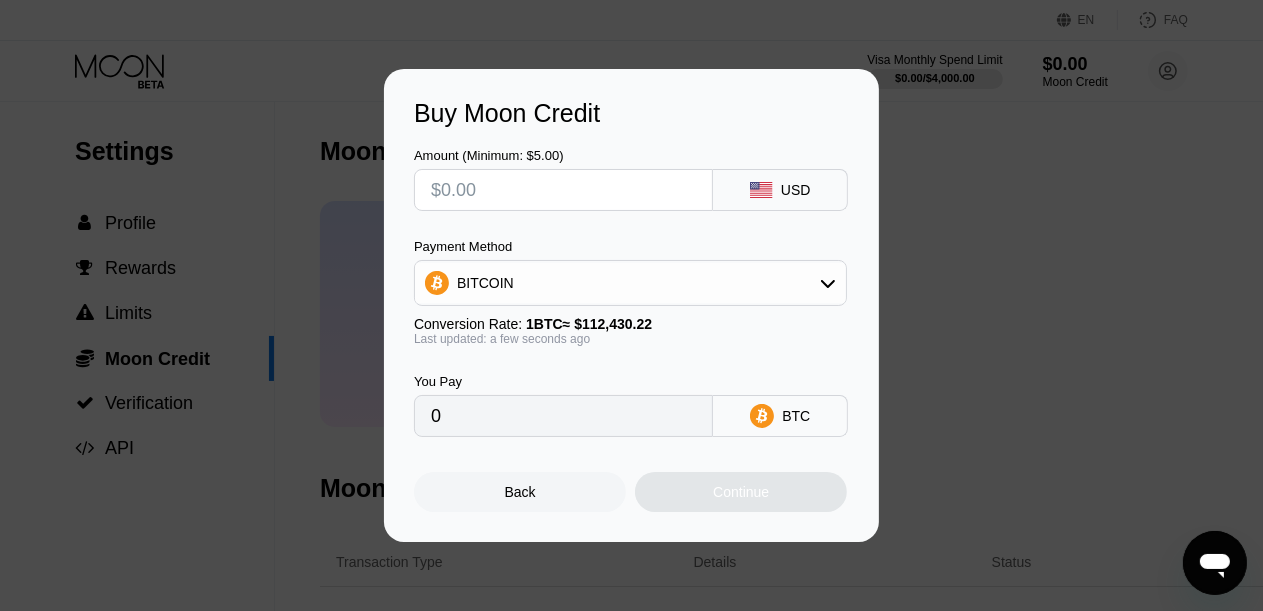 click at bounding box center [563, 190] 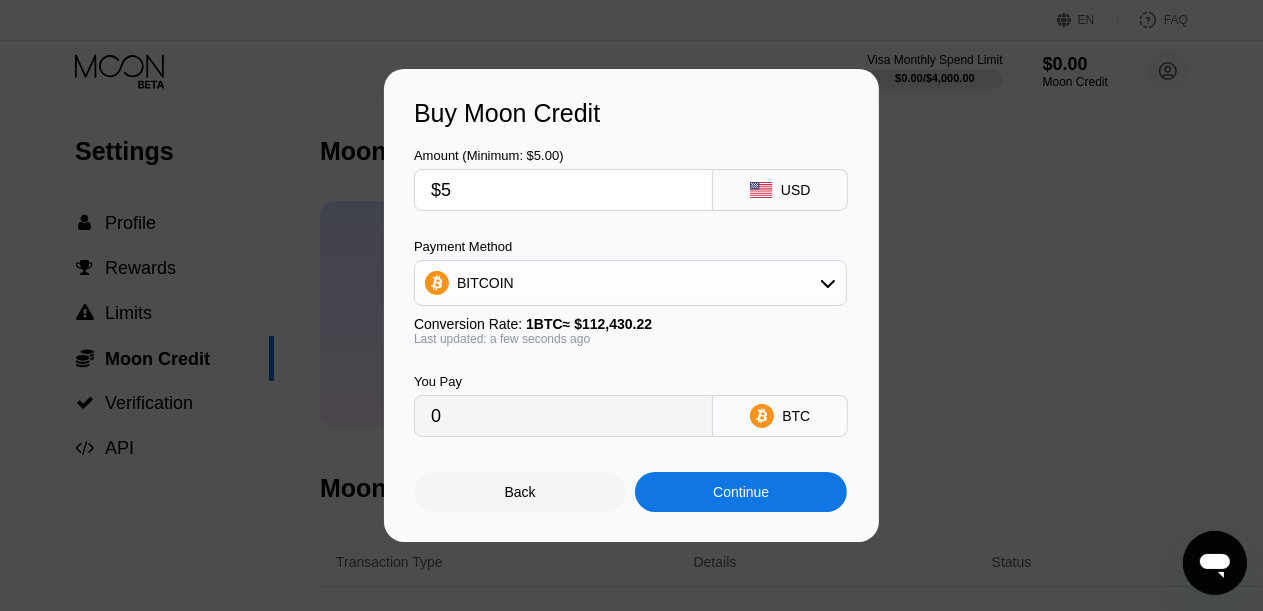 type on "0.00004448" 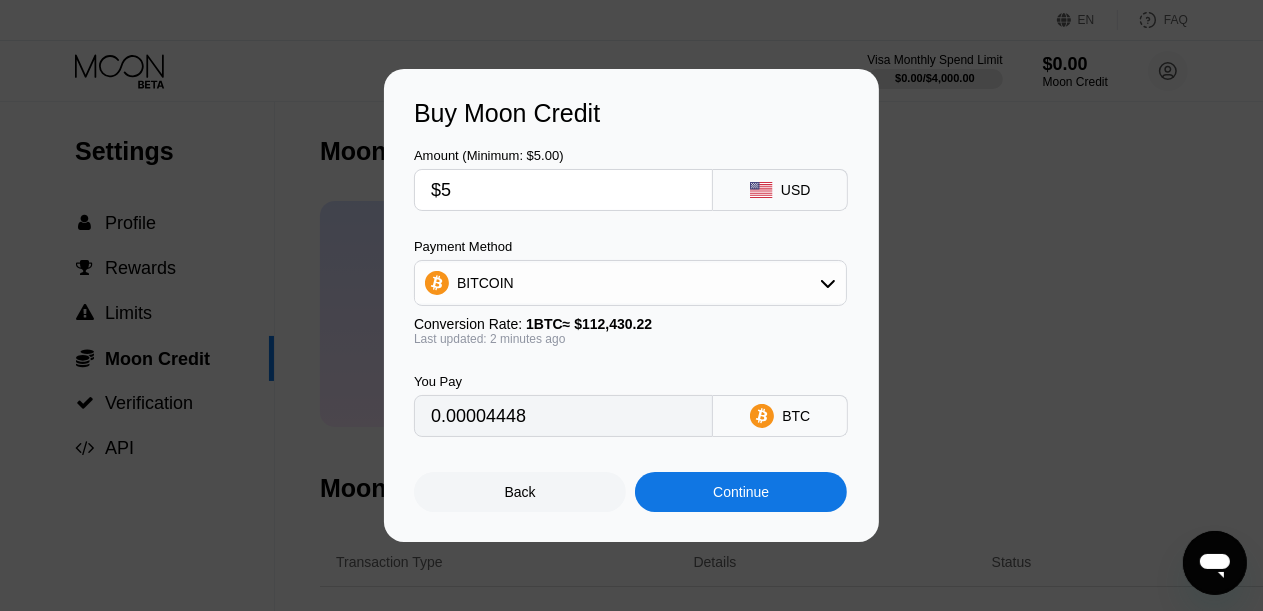type on "$5" 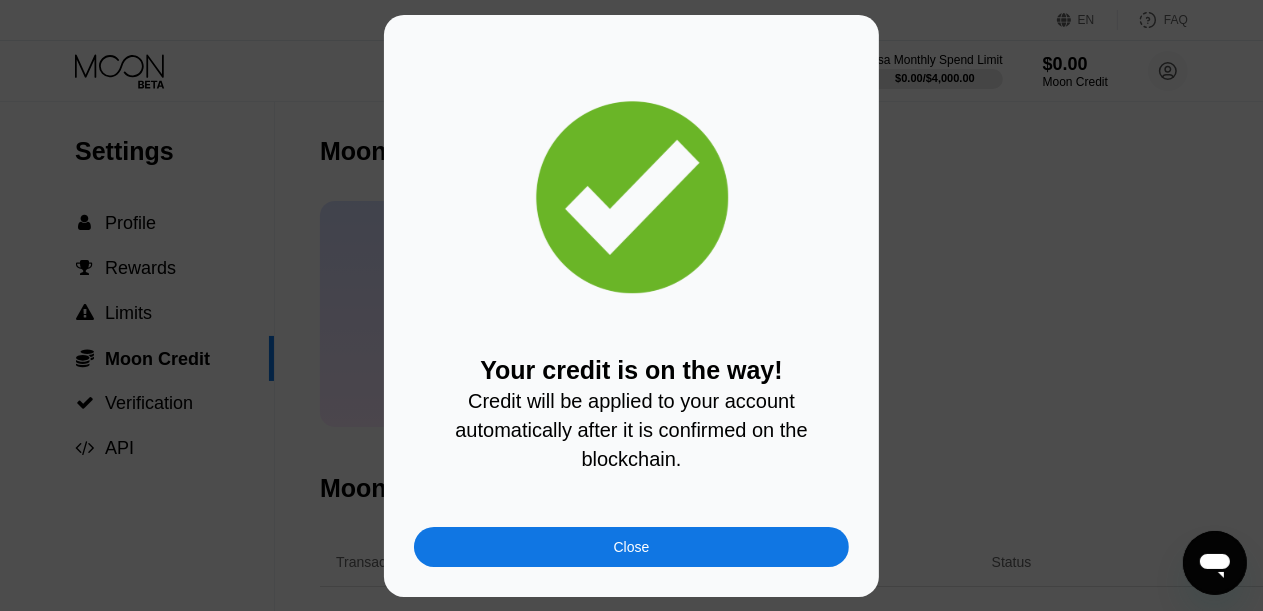 click on "Your credit is on the way! Credit will be applied to your account automatically after it is confirmed on the blockchain." at bounding box center (631, 414) 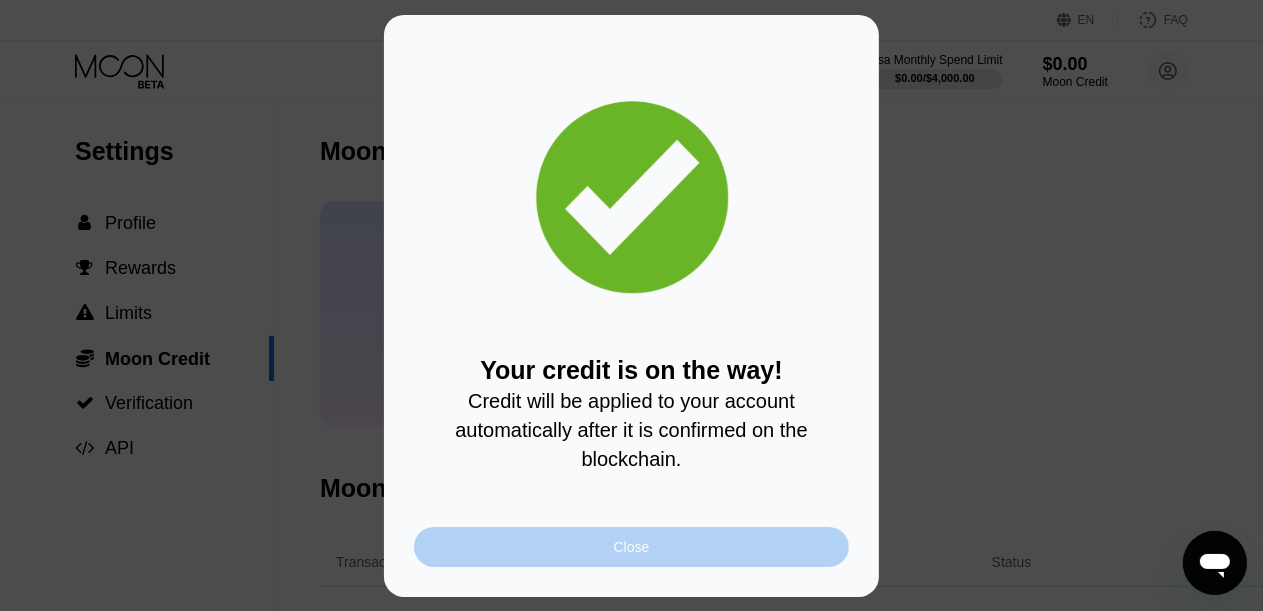 click on "Close" at bounding box center [631, 547] 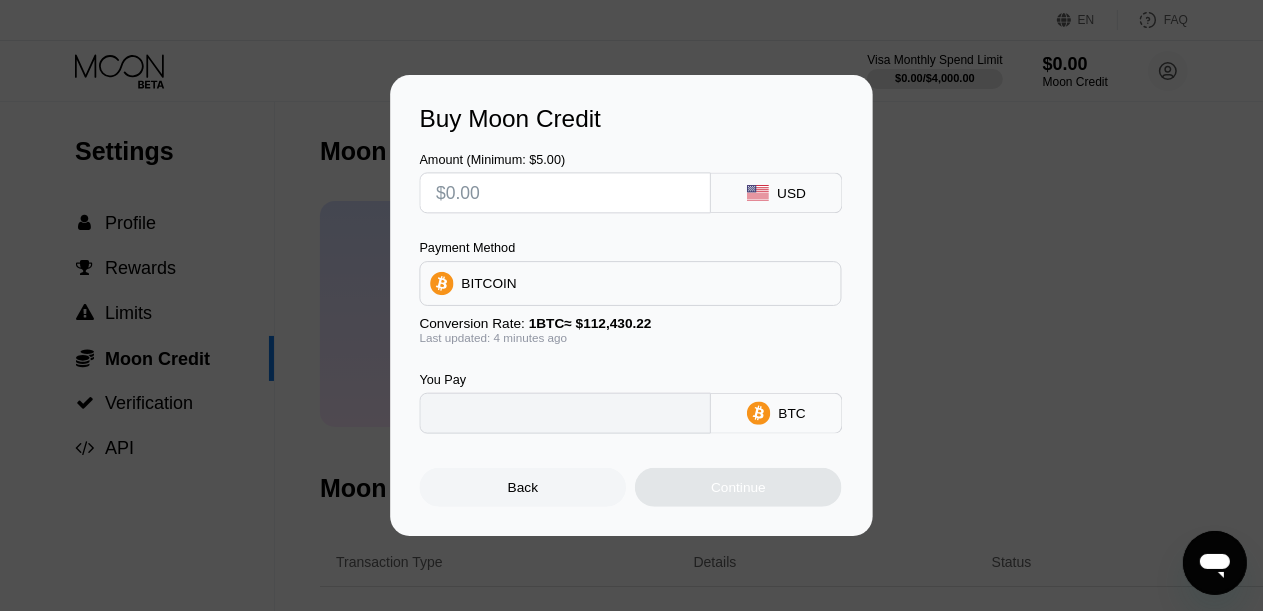 type on "0" 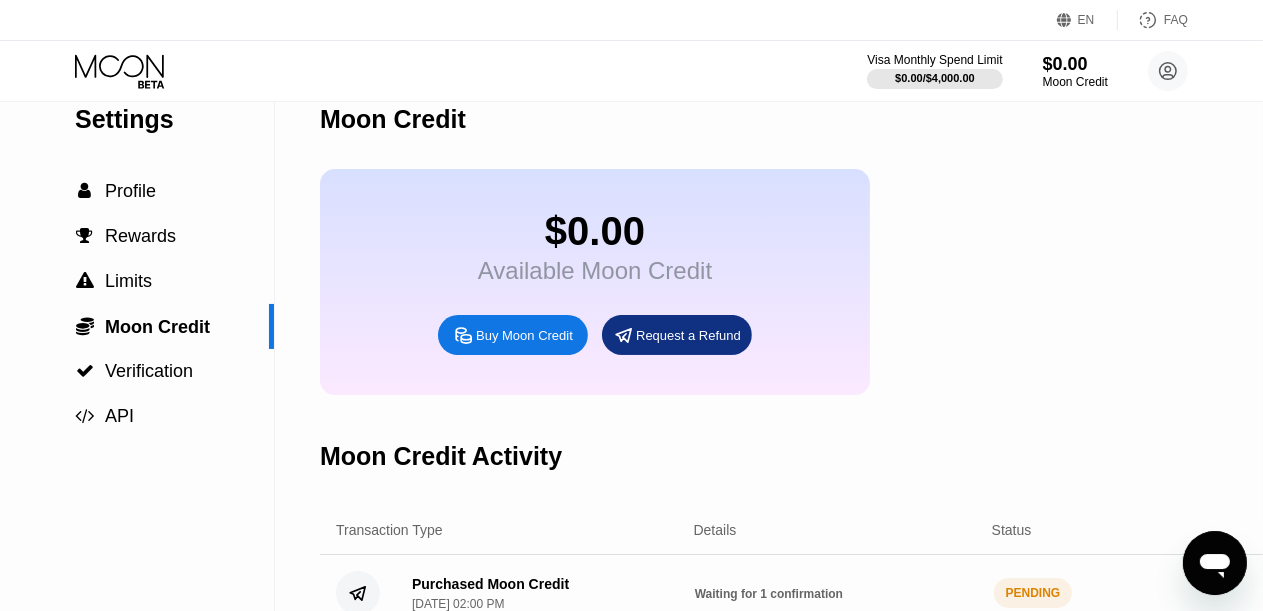 scroll, scrollTop: 0, scrollLeft: 0, axis: both 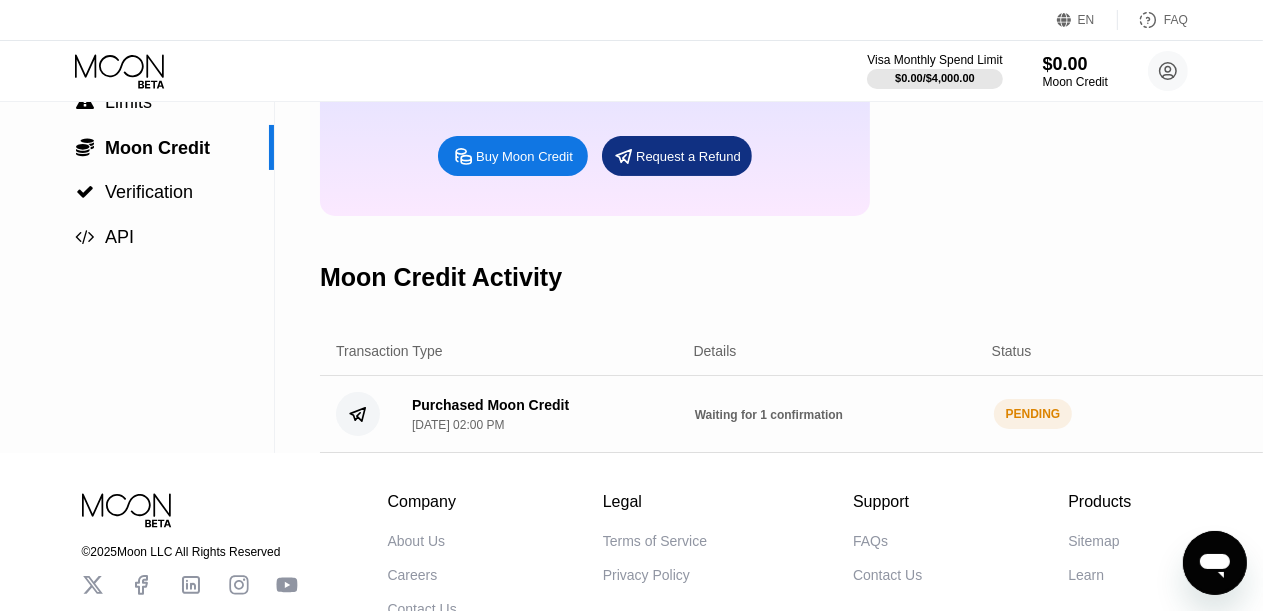 click on "PENDING" at bounding box center (1033, 414) 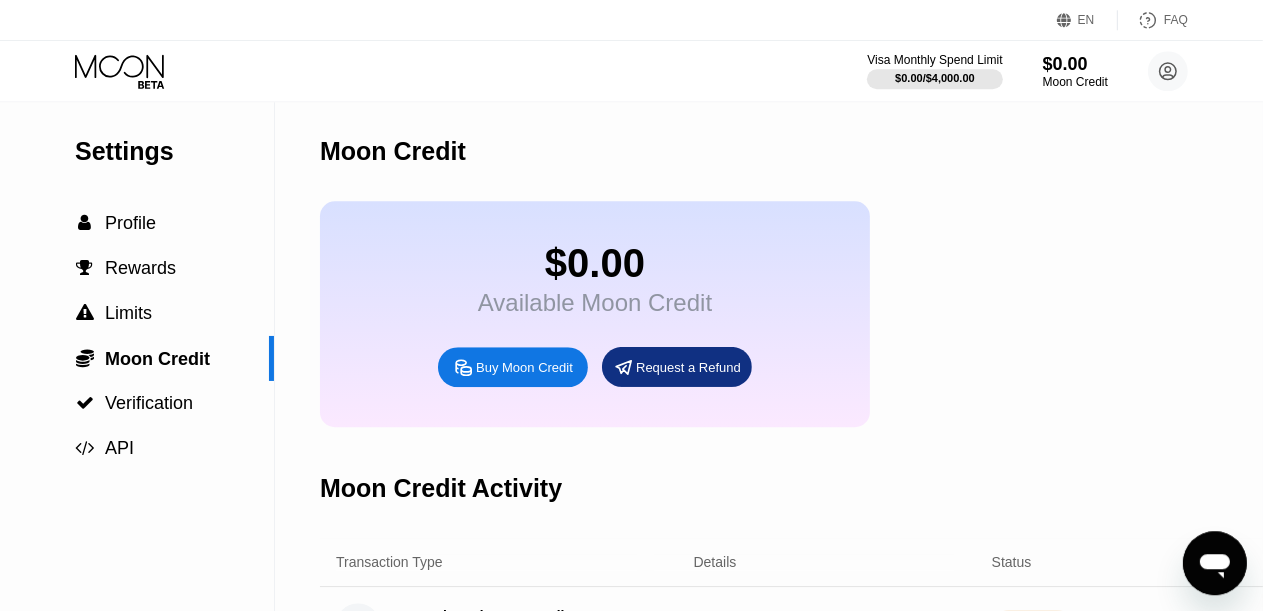 scroll, scrollTop: 0, scrollLeft: 0, axis: both 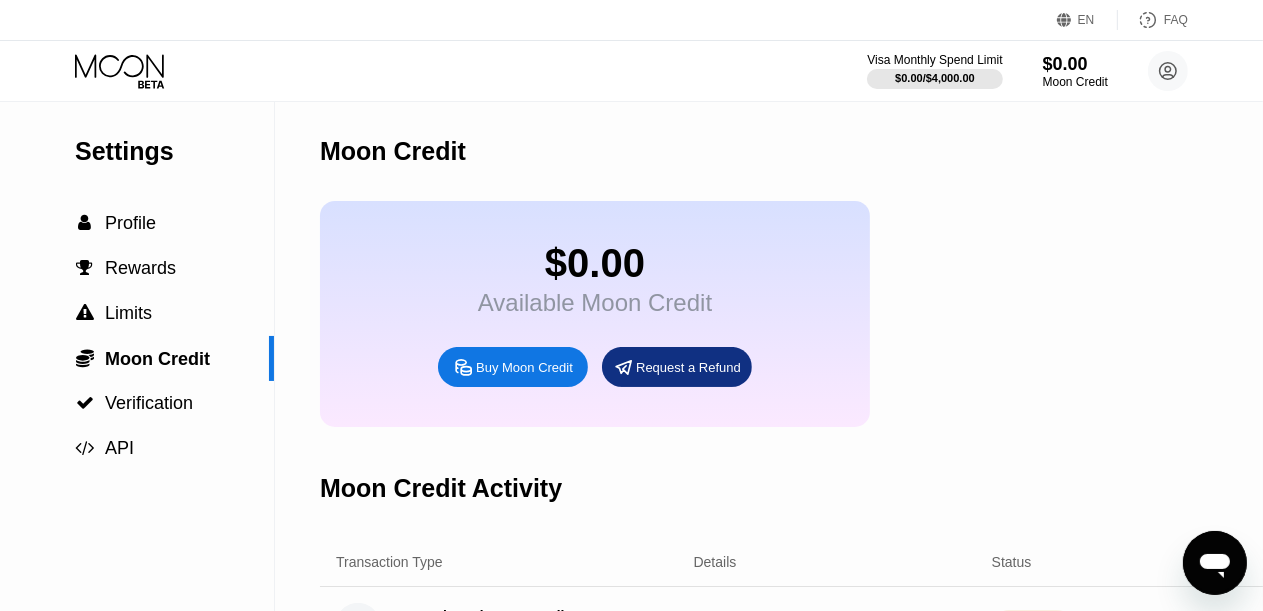 click 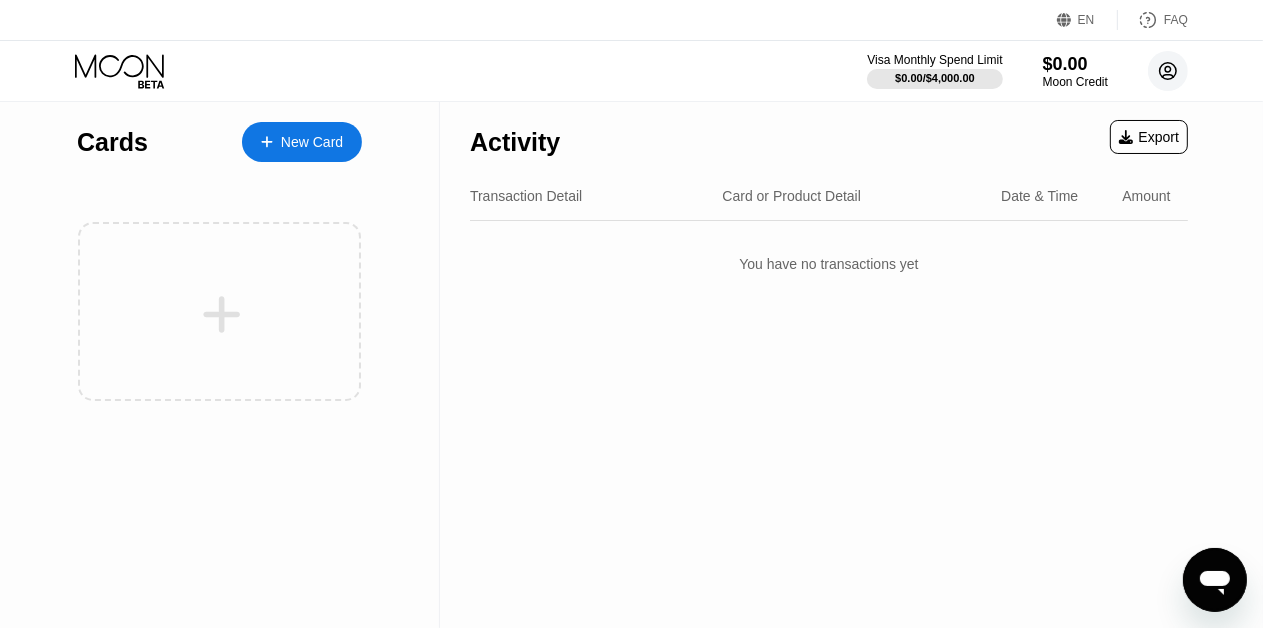click 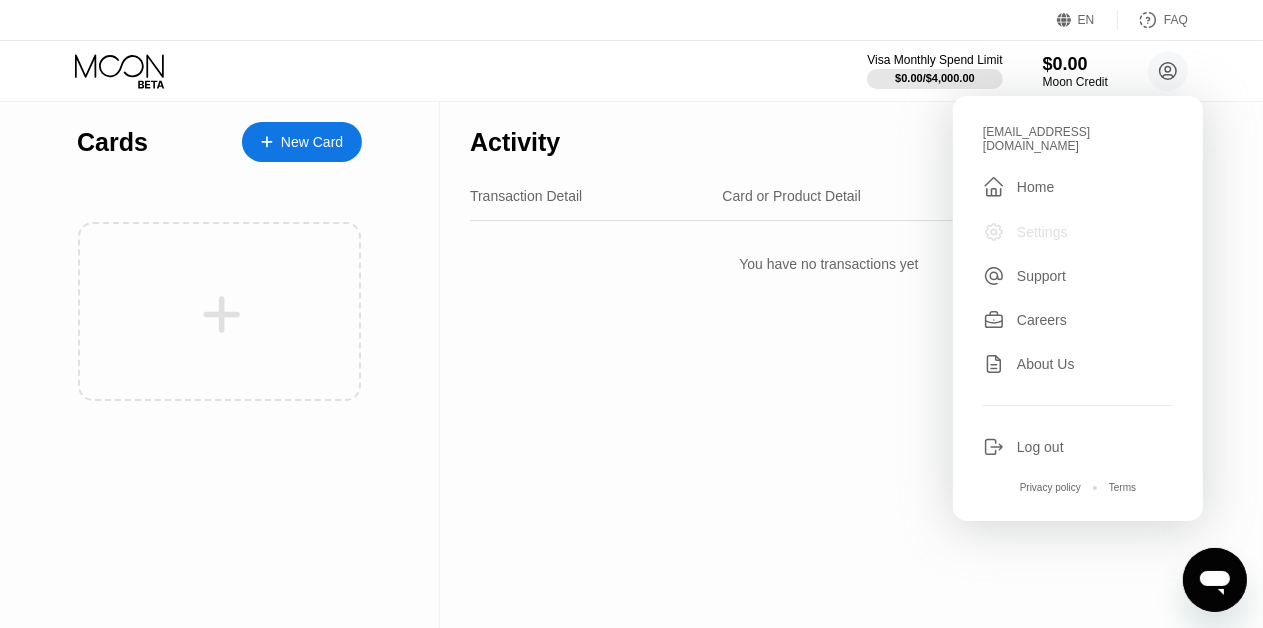 click on "Settings" at bounding box center (1042, 232) 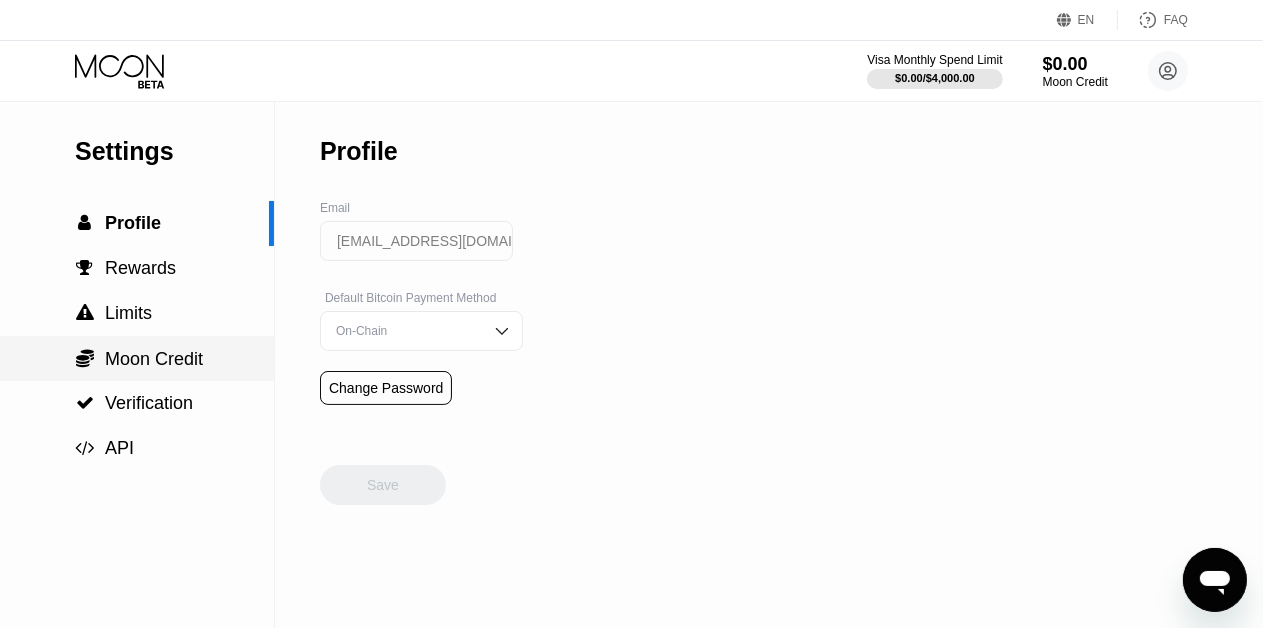 click on "Moon Credit" at bounding box center (154, 359) 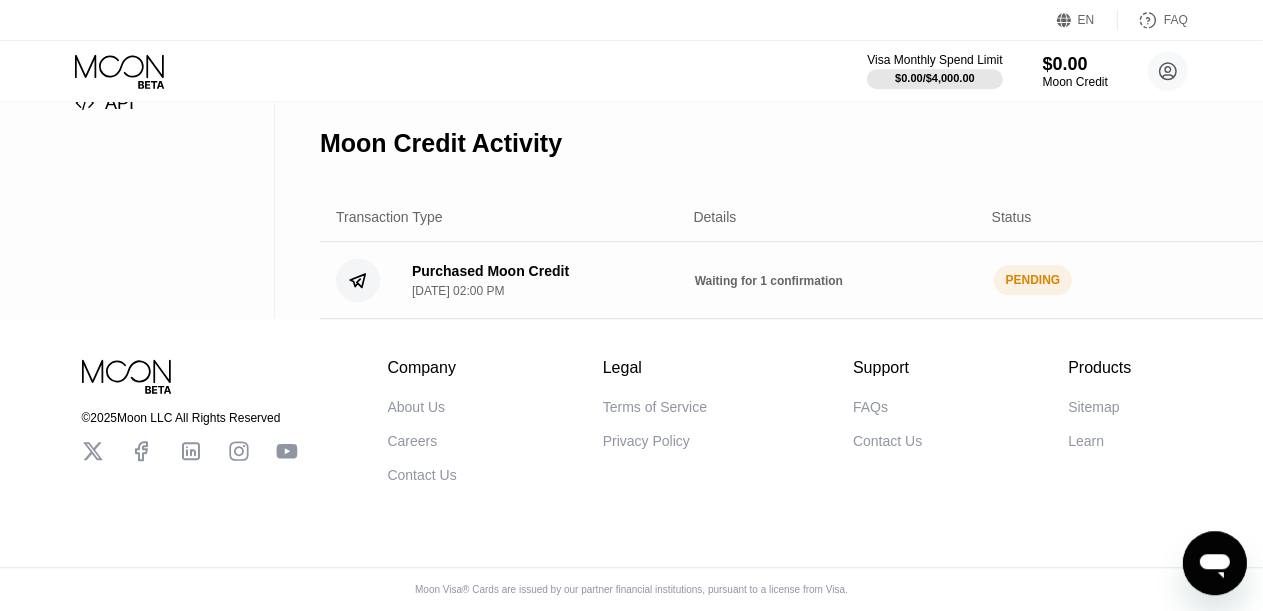 scroll, scrollTop: 381, scrollLeft: 0, axis: vertical 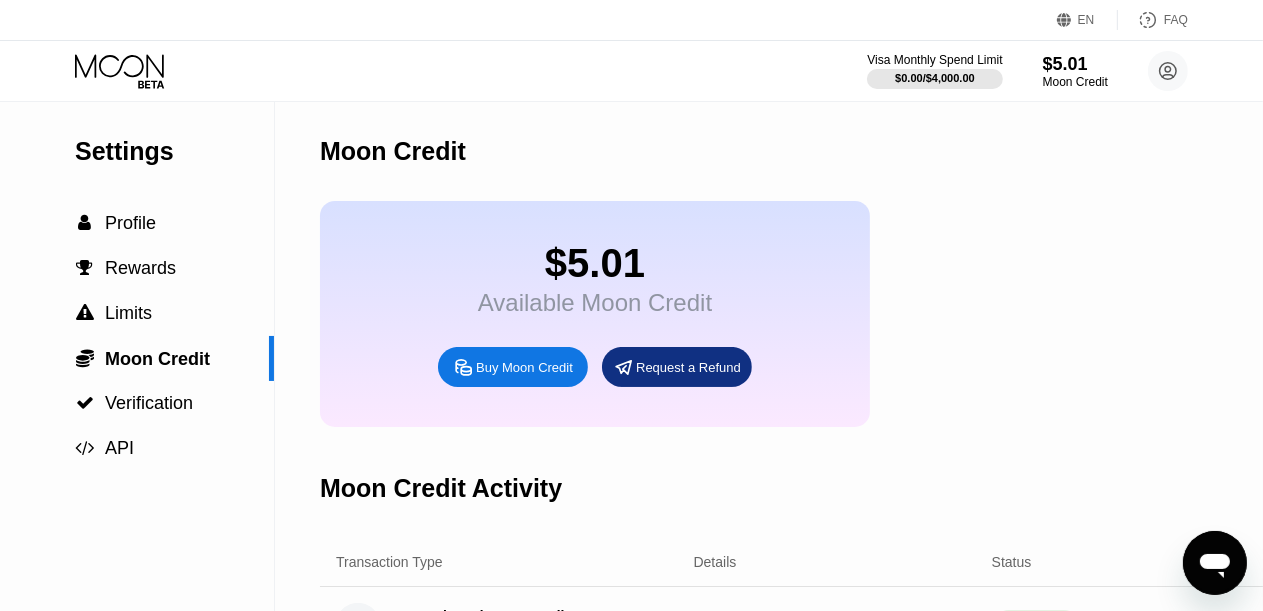click 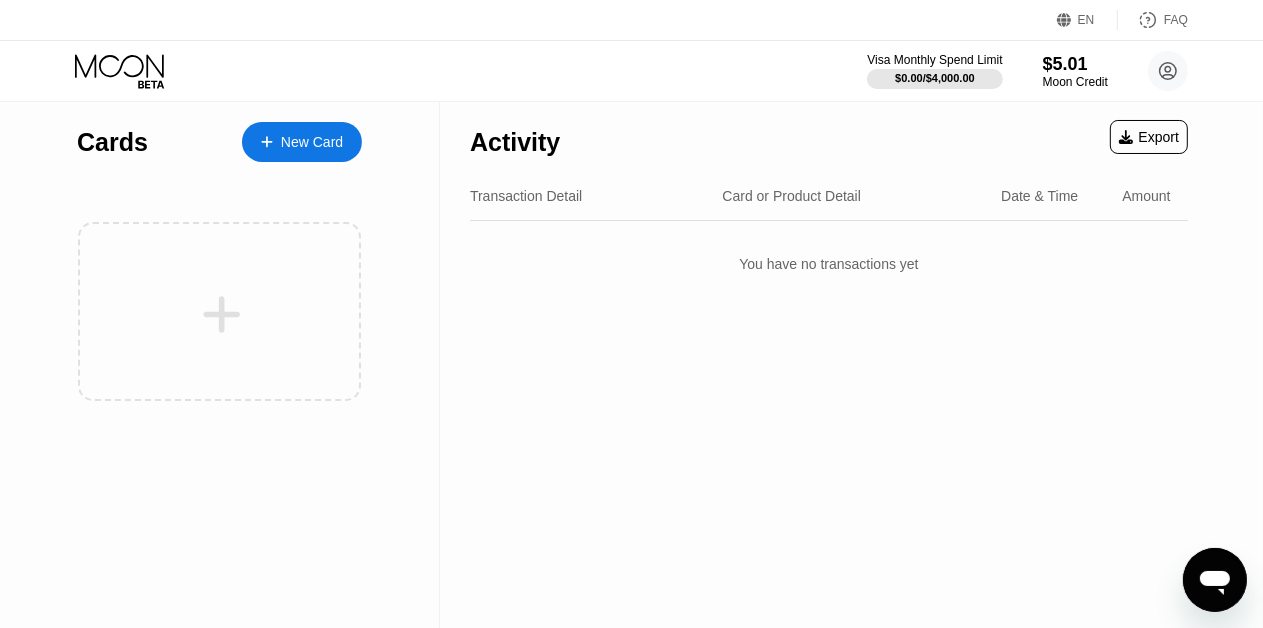click on "New Card" at bounding box center (312, 142) 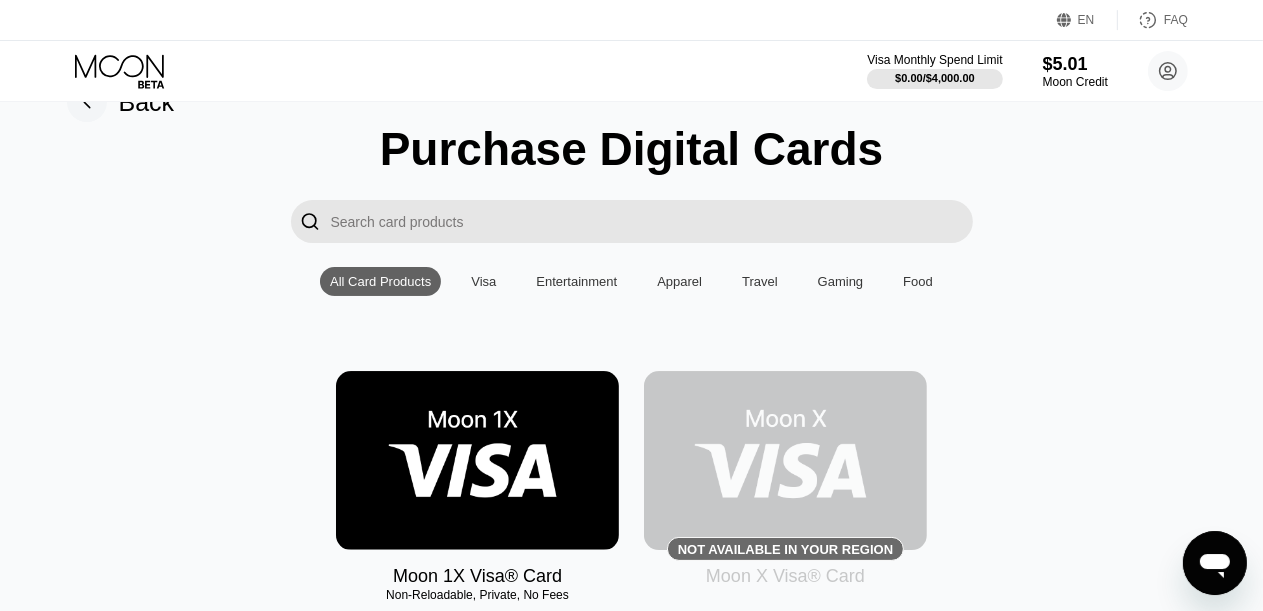 scroll, scrollTop: 3, scrollLeft: 0, axis: vertical 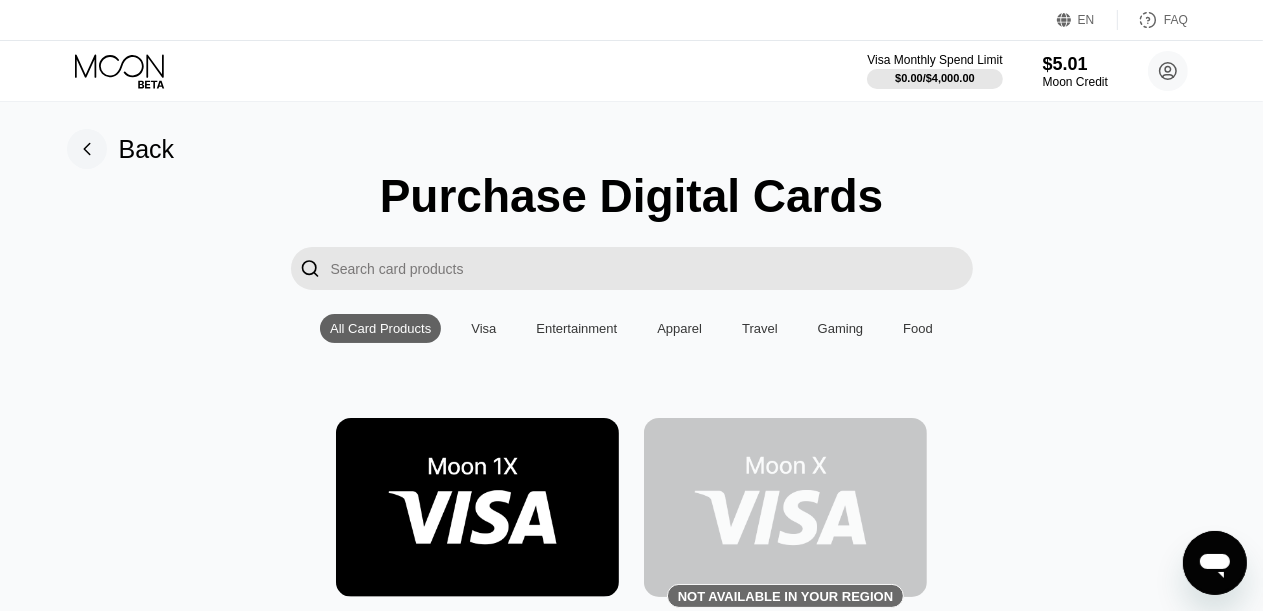 click on "Visa" at bounding box center [483, 328] 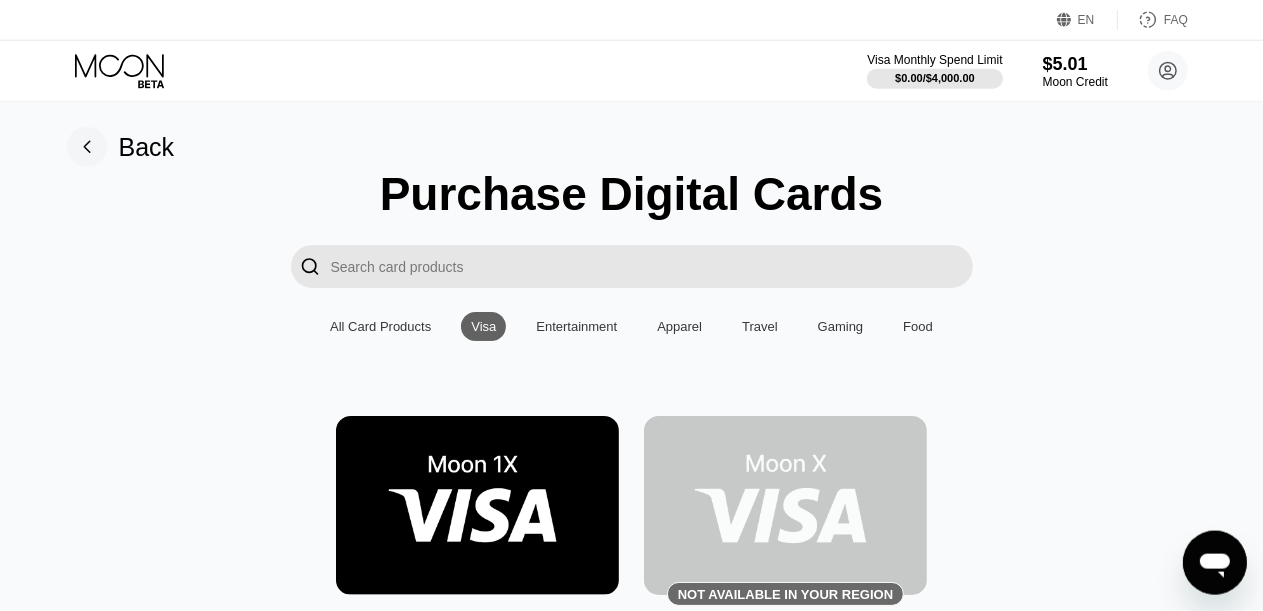 scroll, scrollTop: 3, scrollLeft: 0, axis: vertical 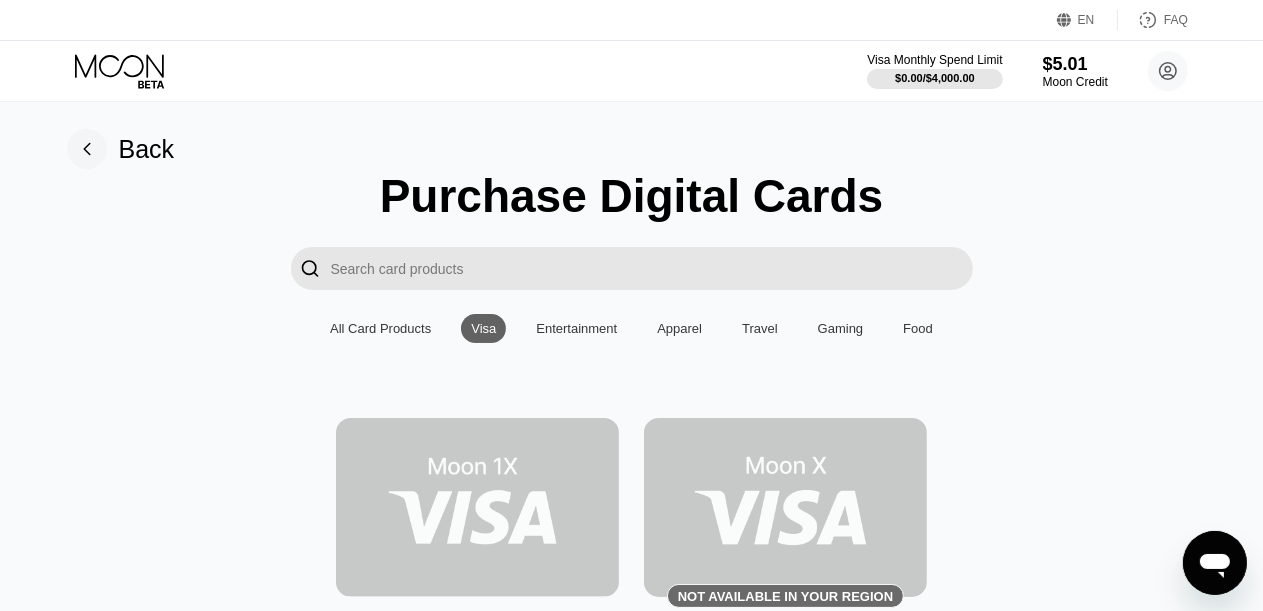 click at bounding box center [477, 507] 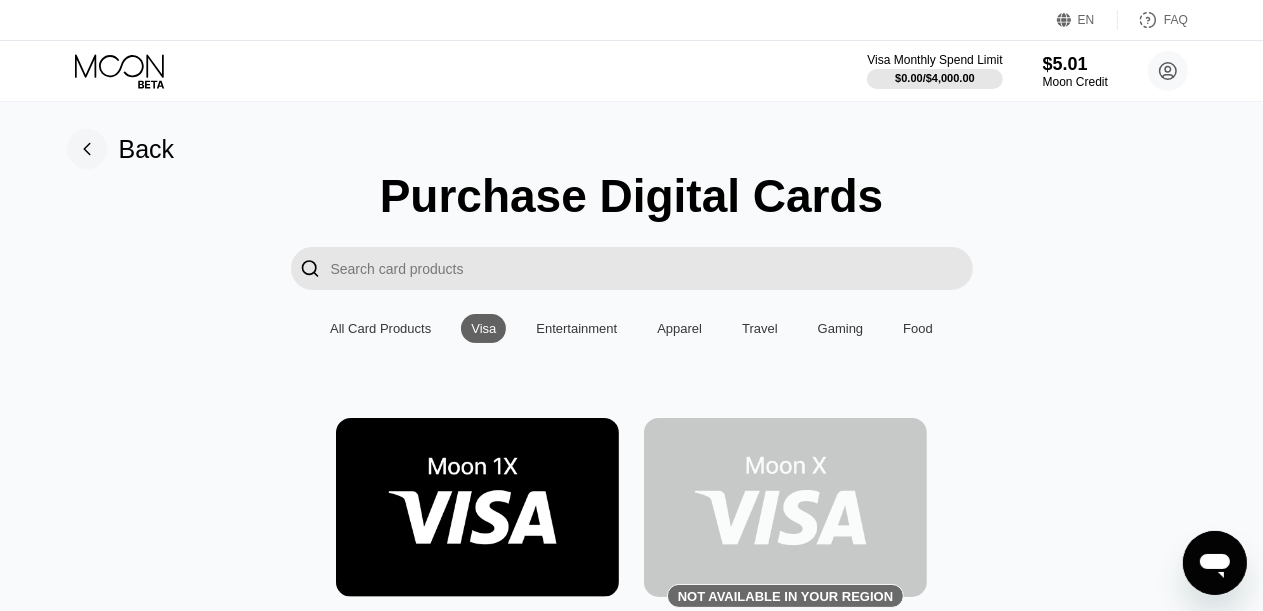 scroll, scrollTop: 0, scrollLeft: 0, axis: both 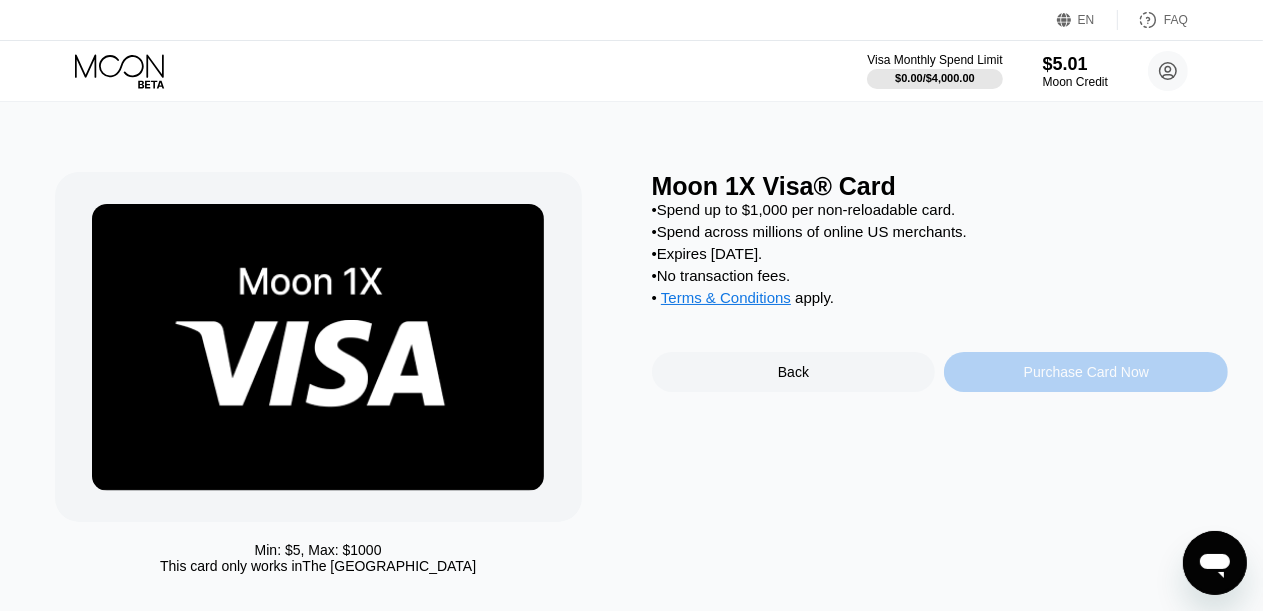click on "Purchase Card Now" at bounding box center [1086, 372] 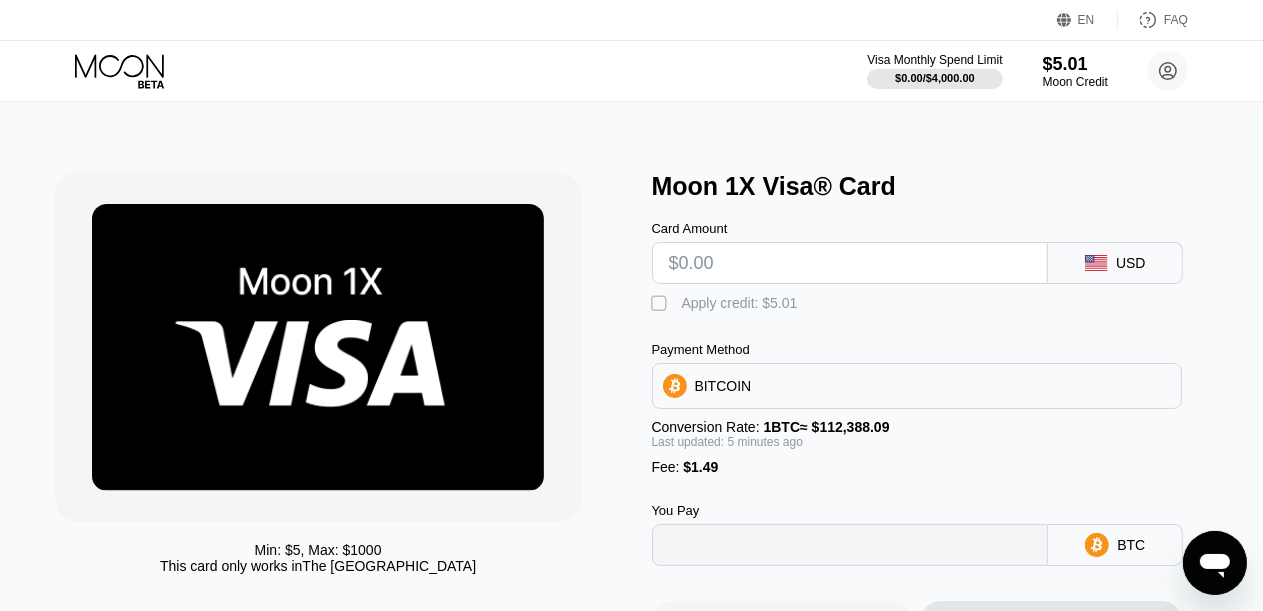 type on "0" 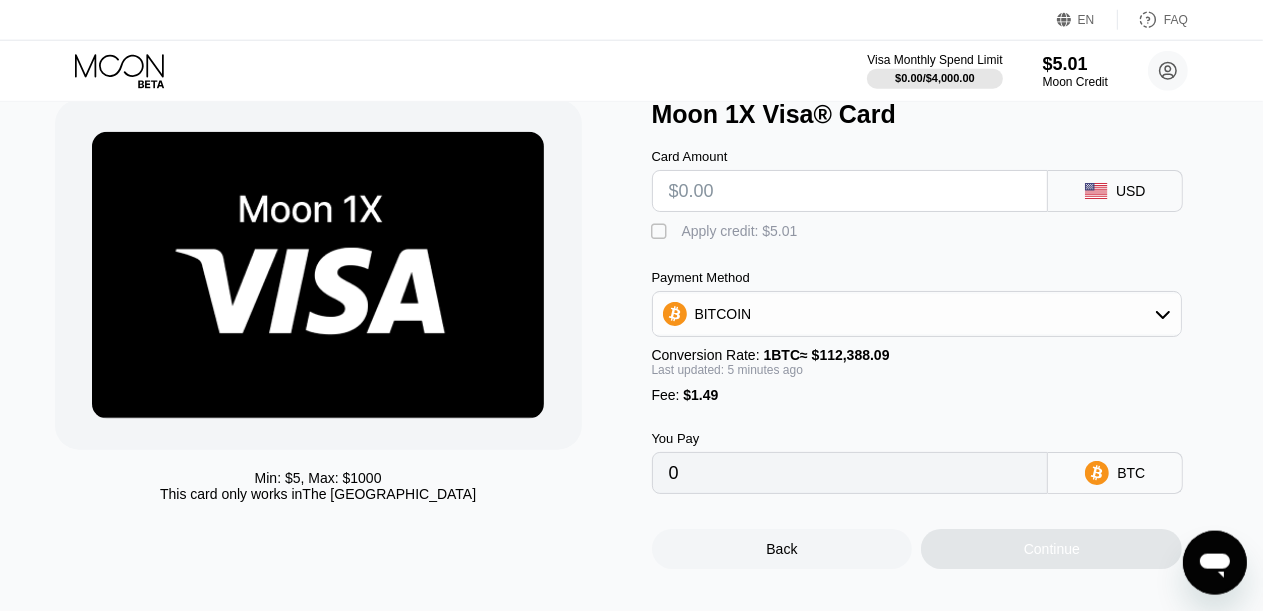 scroll, scrollTop: 105, scrollLeft: 0, axis: vertical 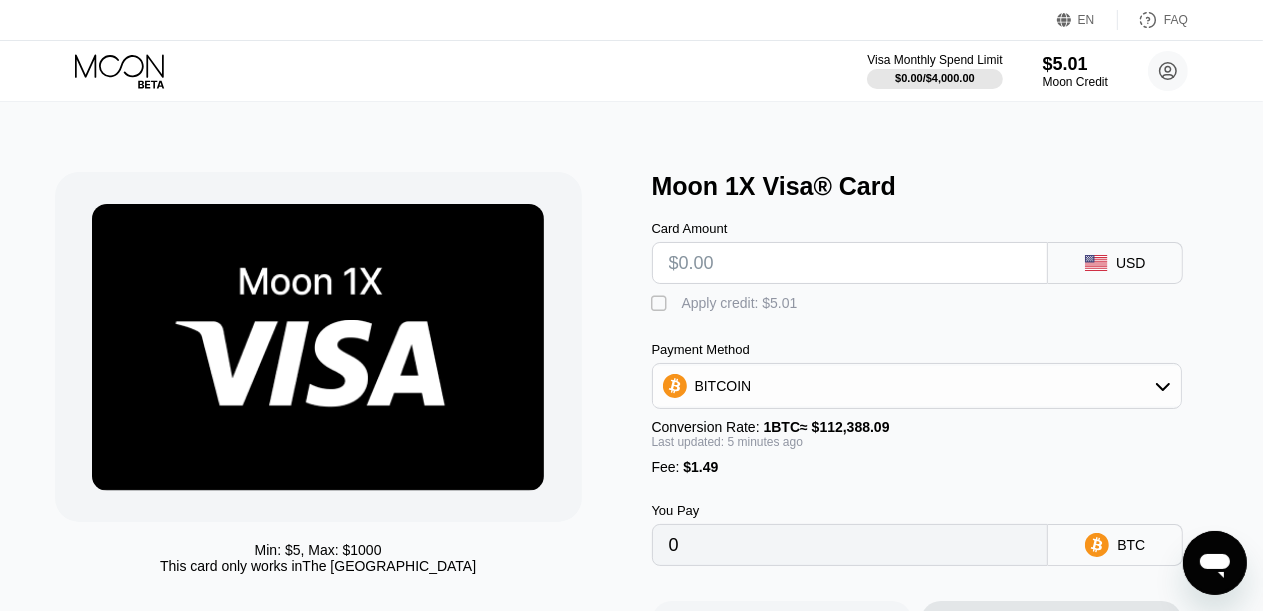 click on "" at bounding box center [662, 304] 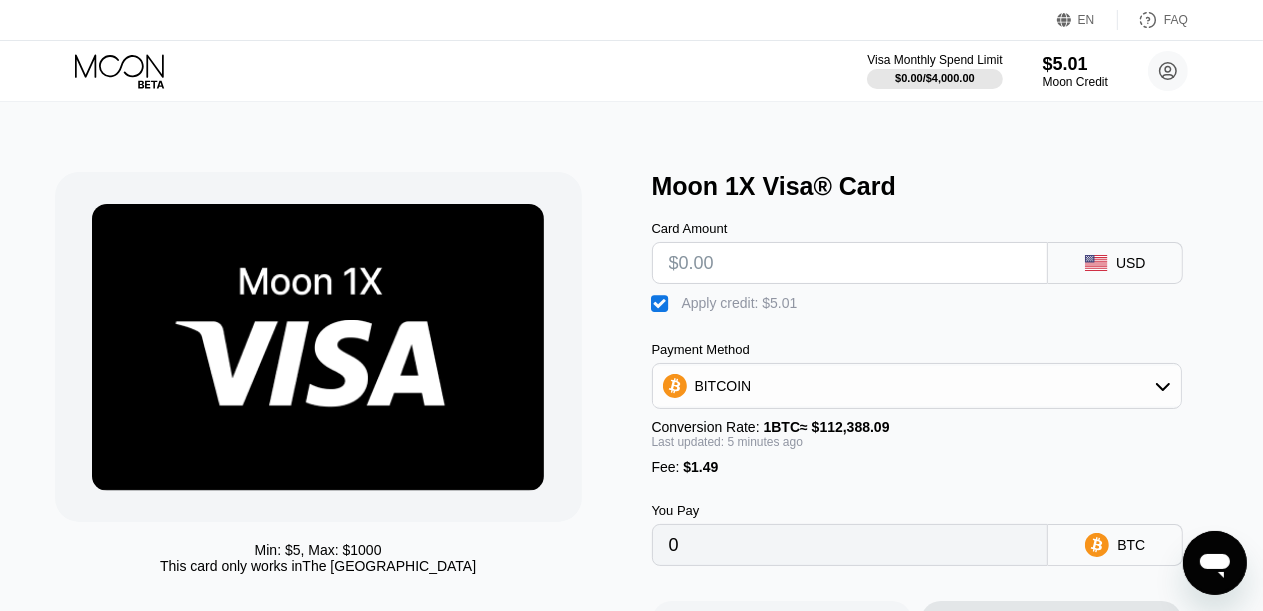click at bounding box center (850, 263) 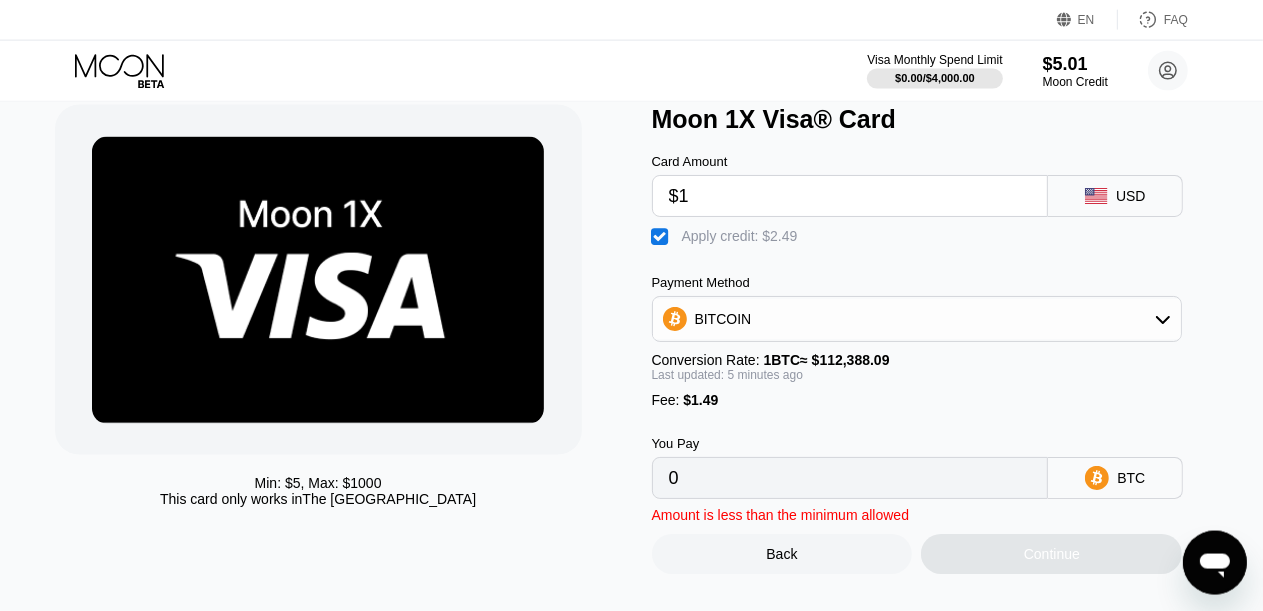 scroll, scrollTop: 105, scrollLeft: 0, axis: vertical 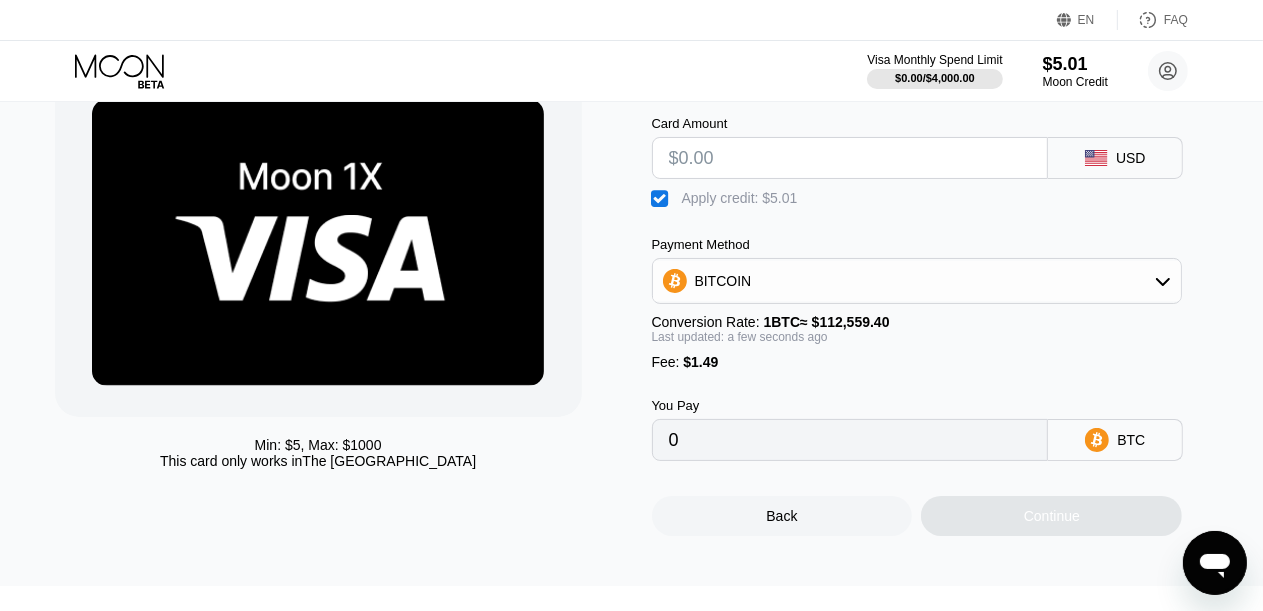 click at bounding box center (850, 158) 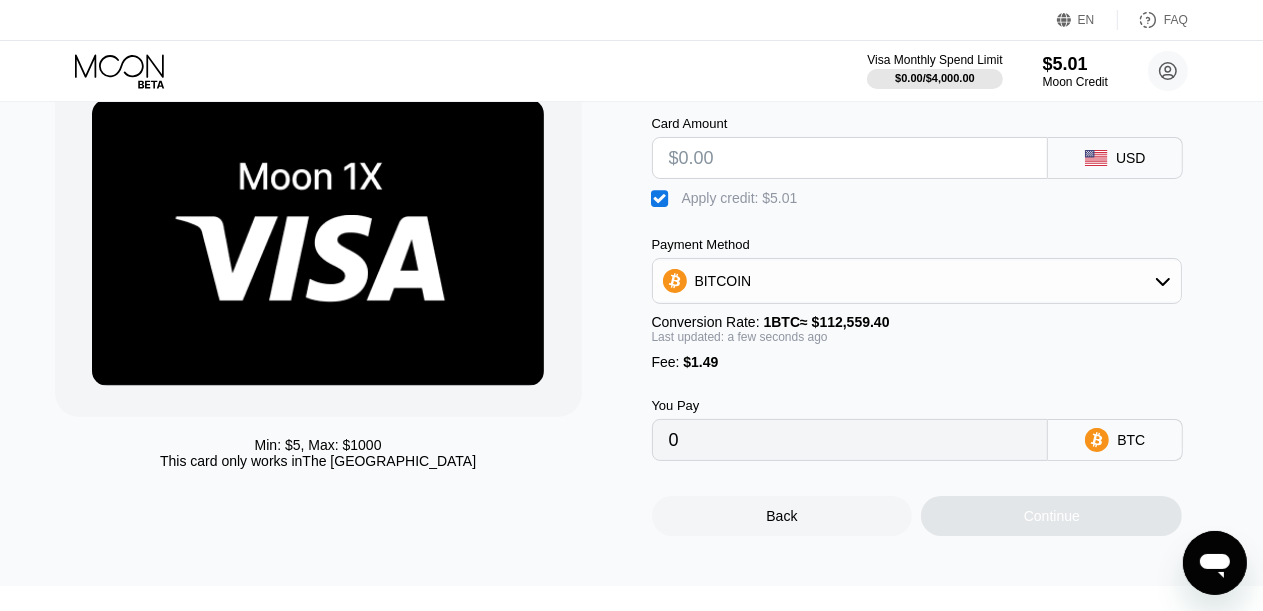 type on "$5" 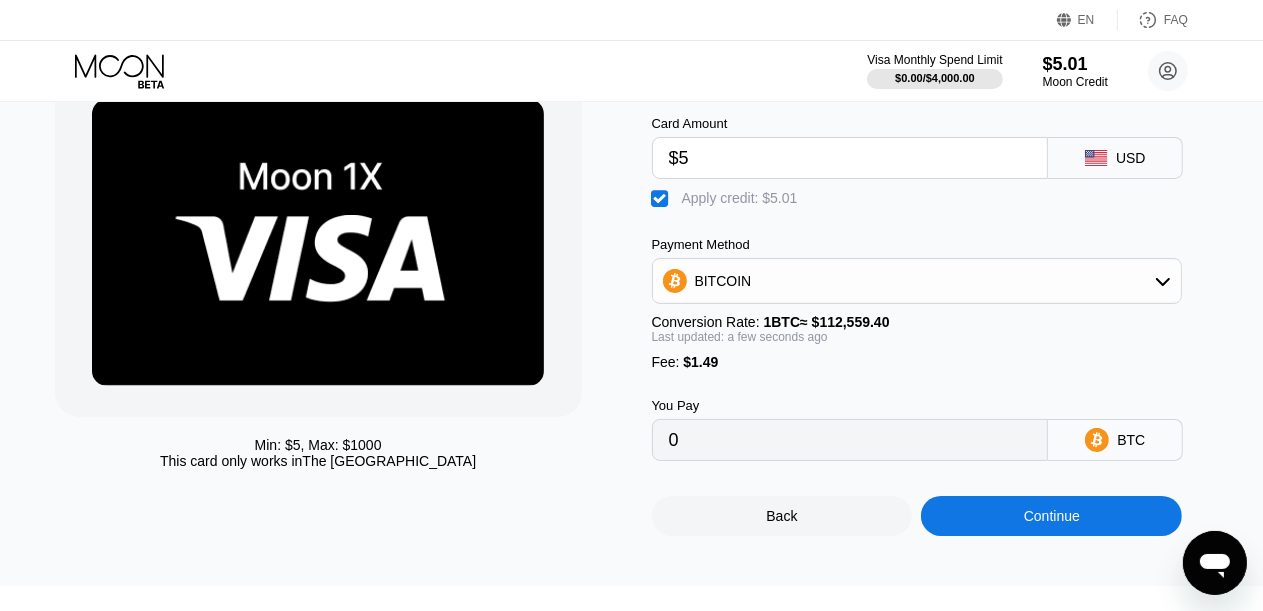 type on "0.00001315" 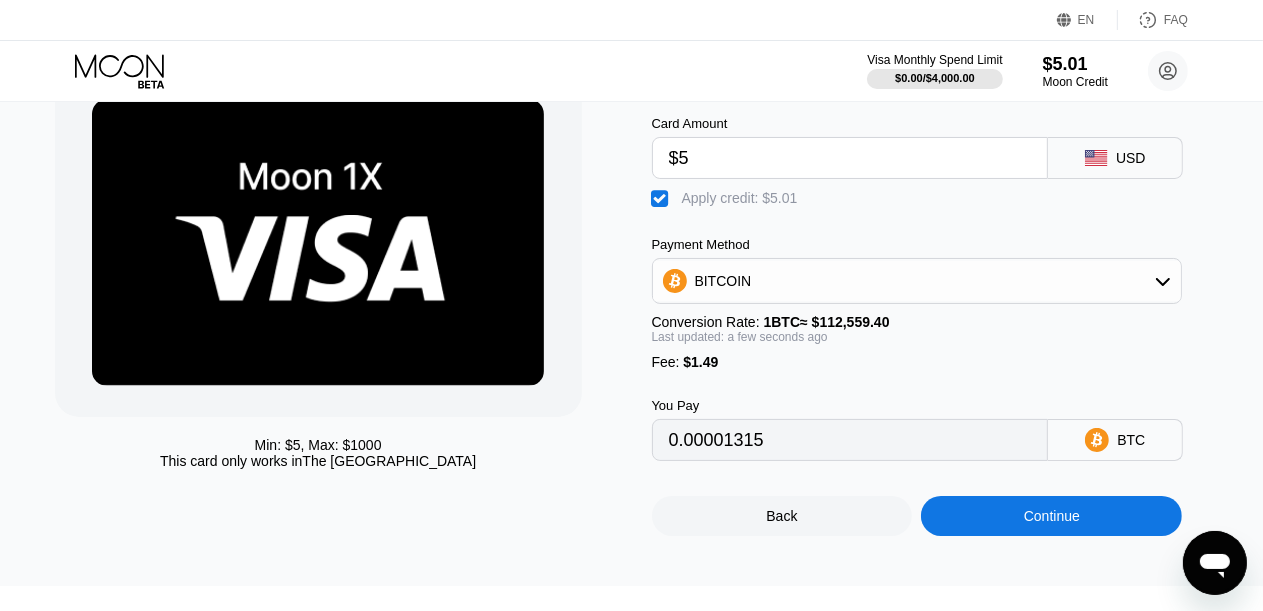 type 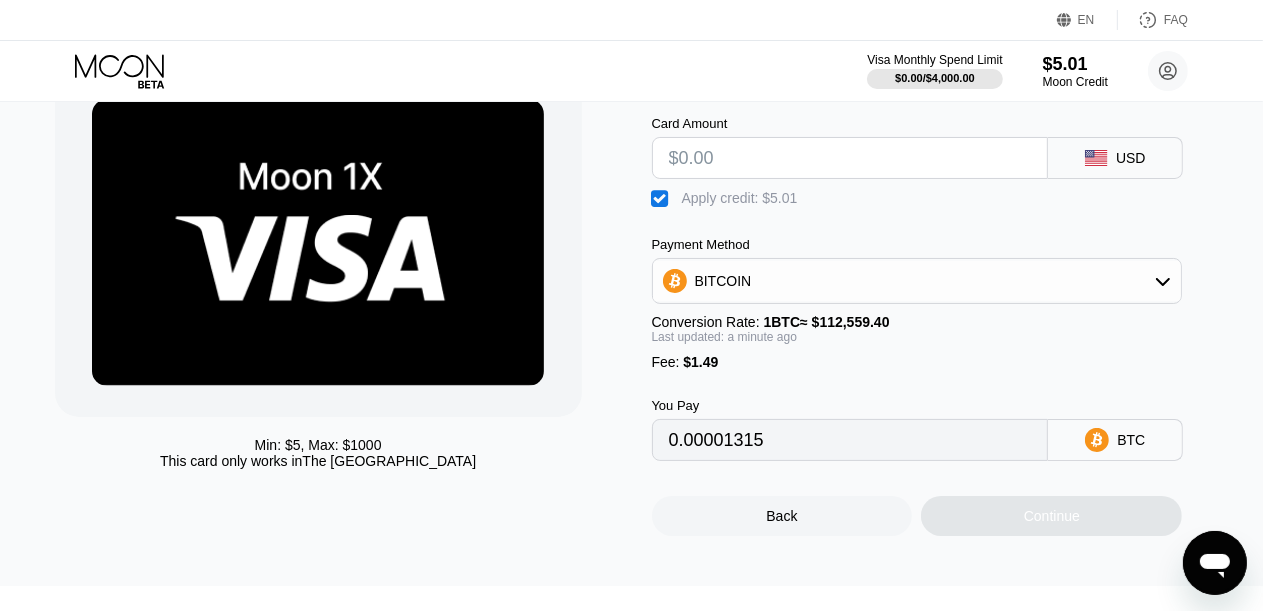 type on "0" 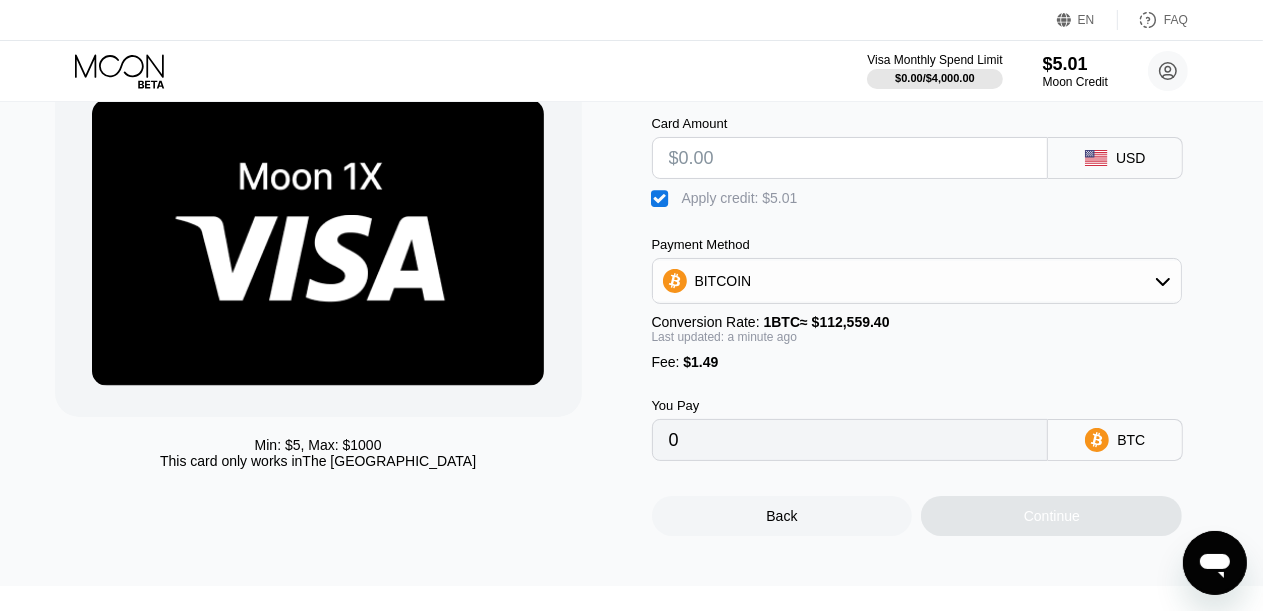 type on "$3" 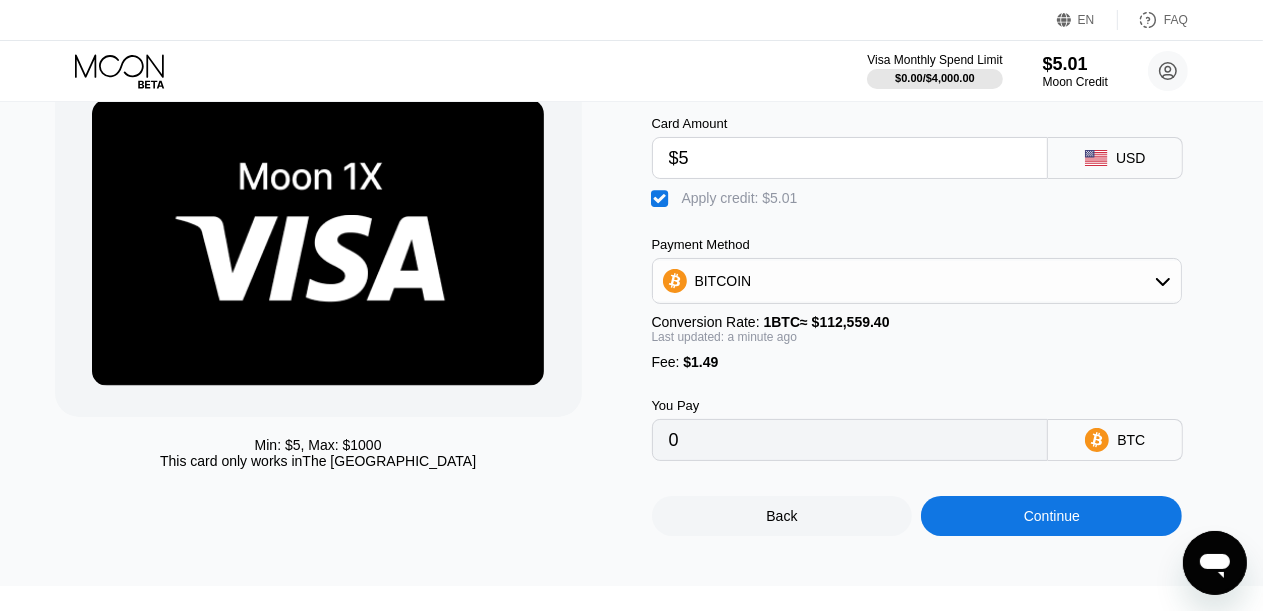 type on "0.00001315" 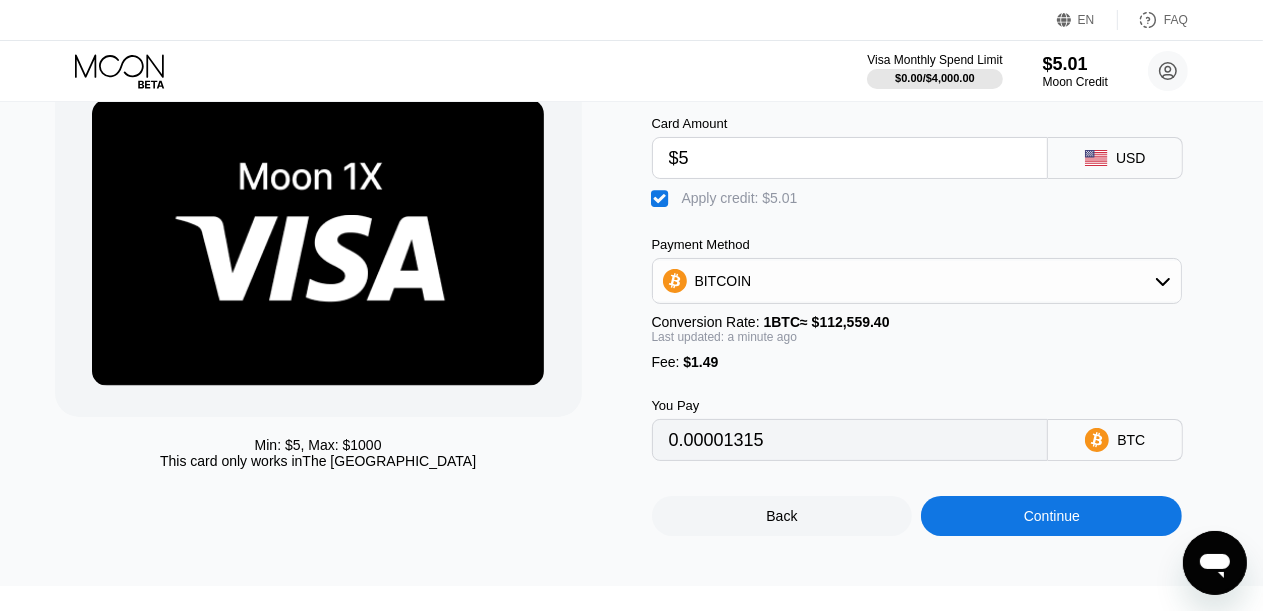 type on "$5" 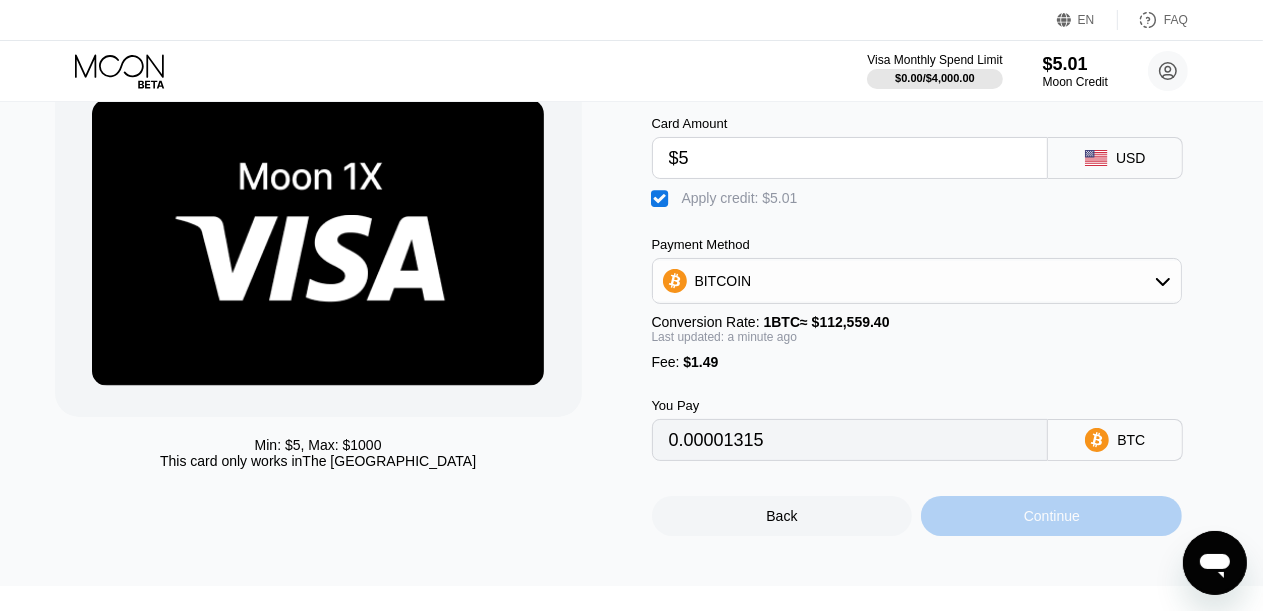 click on "Continue" at bounding box center (1052, 516) 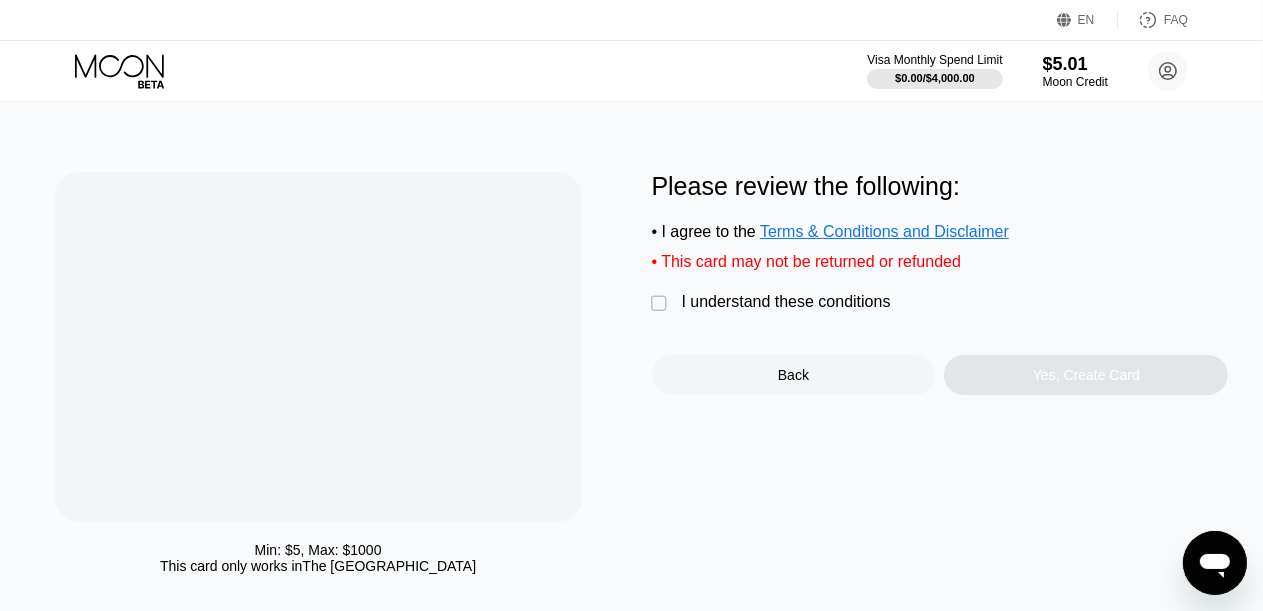 scroll, scrollTop: 0, scrollLeft: 0, axis: both 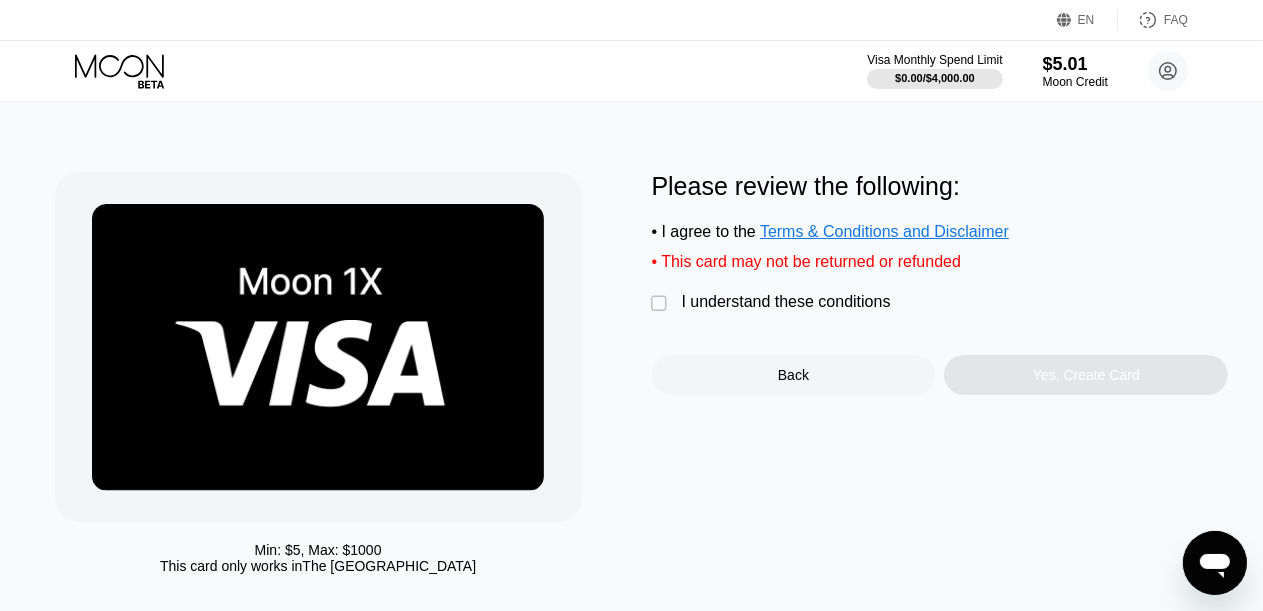 click on "" at bounding box center [662, 304] 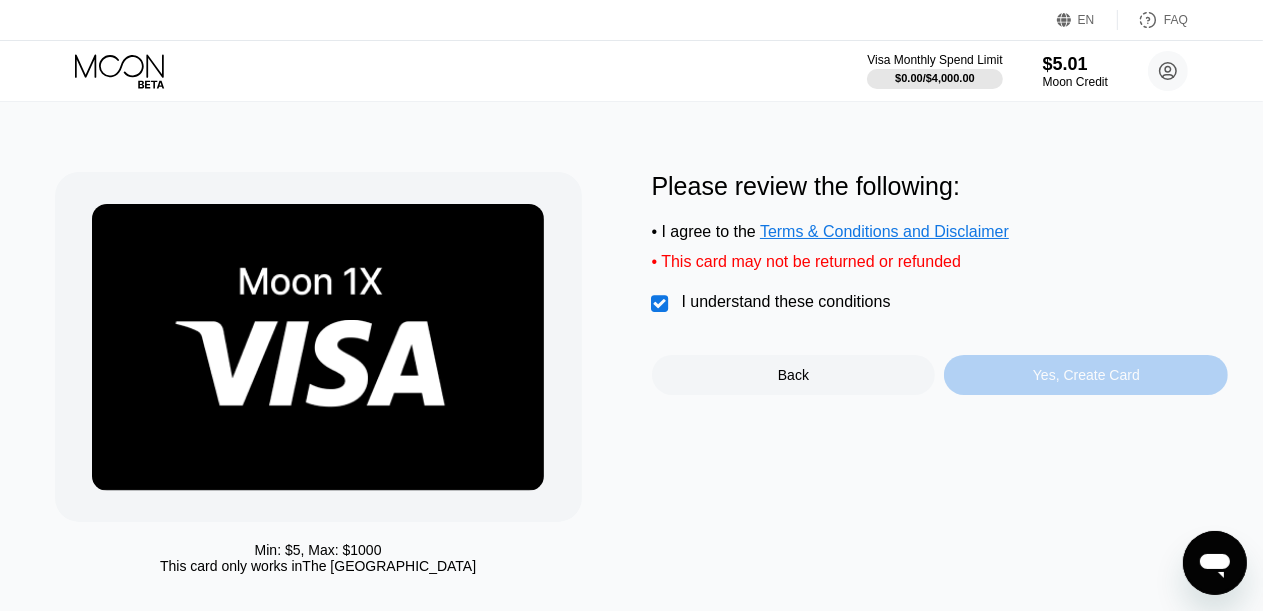 click on "Yes, Create Card" at bounding box center (1086, 375) 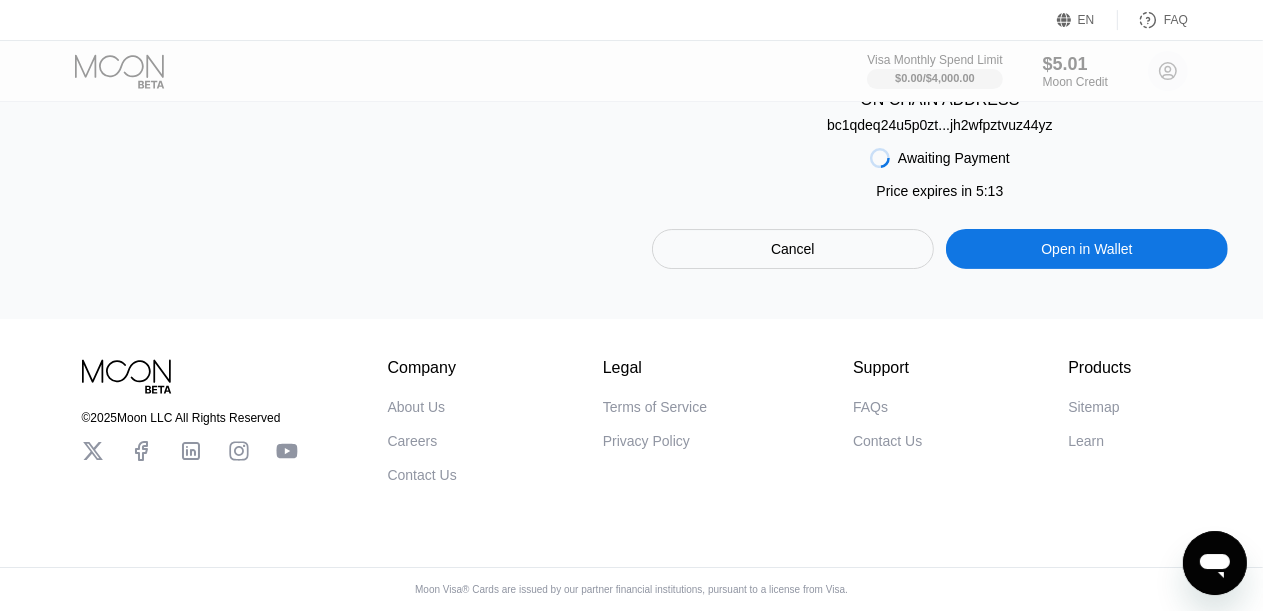 scroll, scrollTop: 543, scrollLeft: 0, axis: vertical 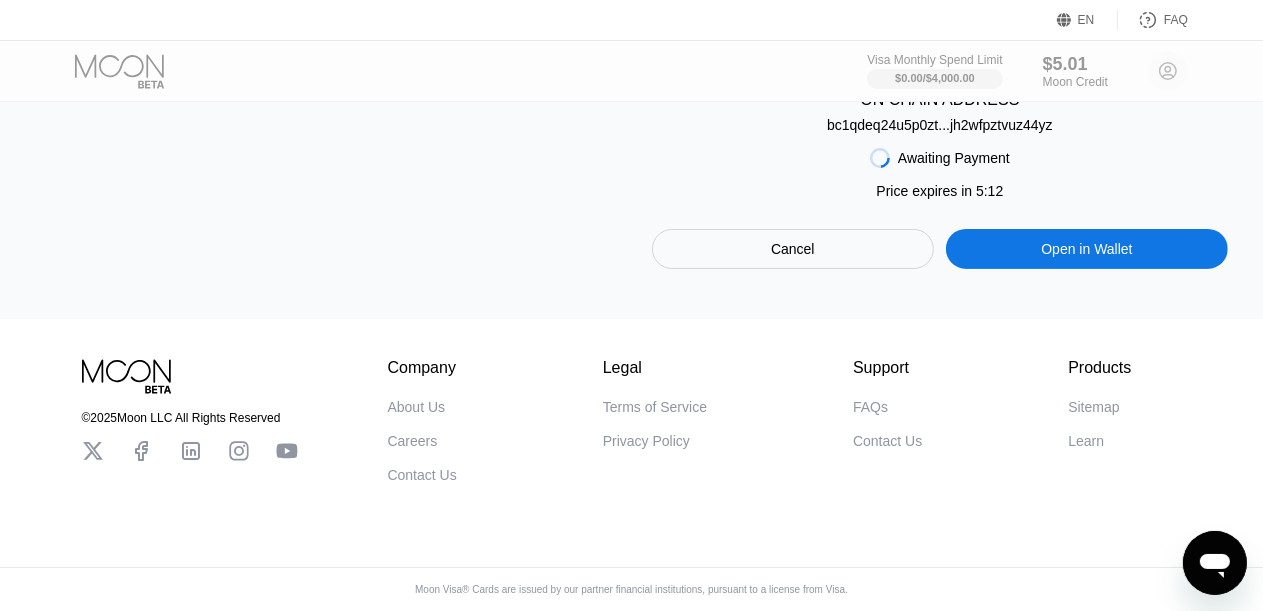 click on "Cancel" at bounding box center (793, 249) 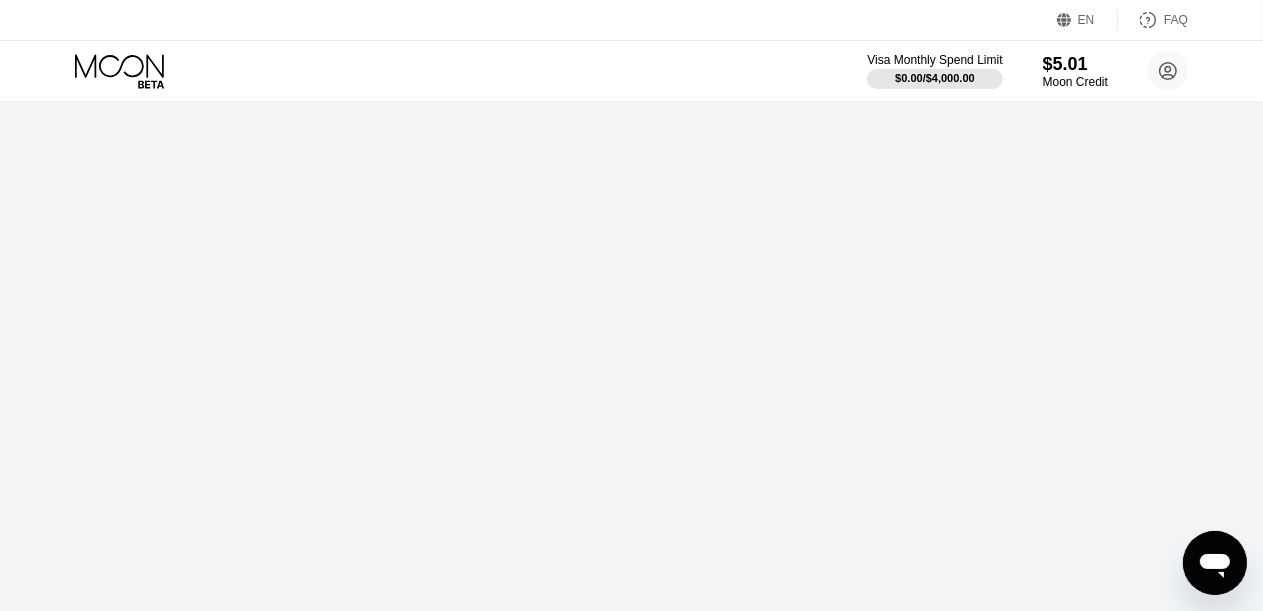 scroll, scrollTop: 0, scrollLeft: 0, axis: both 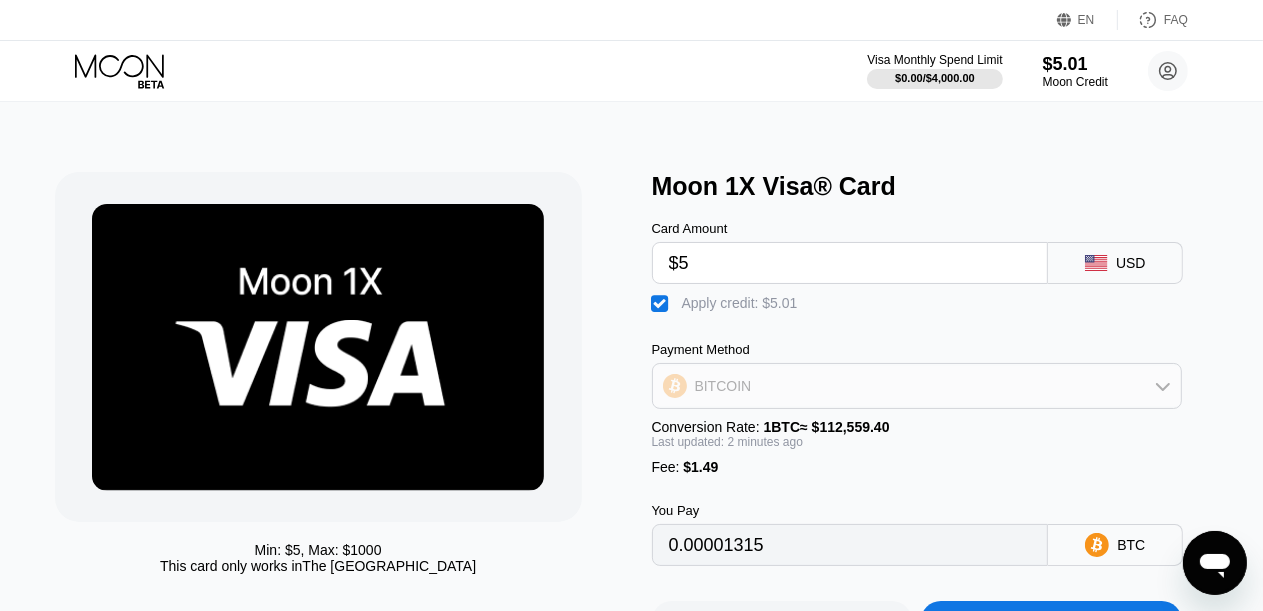 click on "BITCOIN" at bounding box center [917, 386] 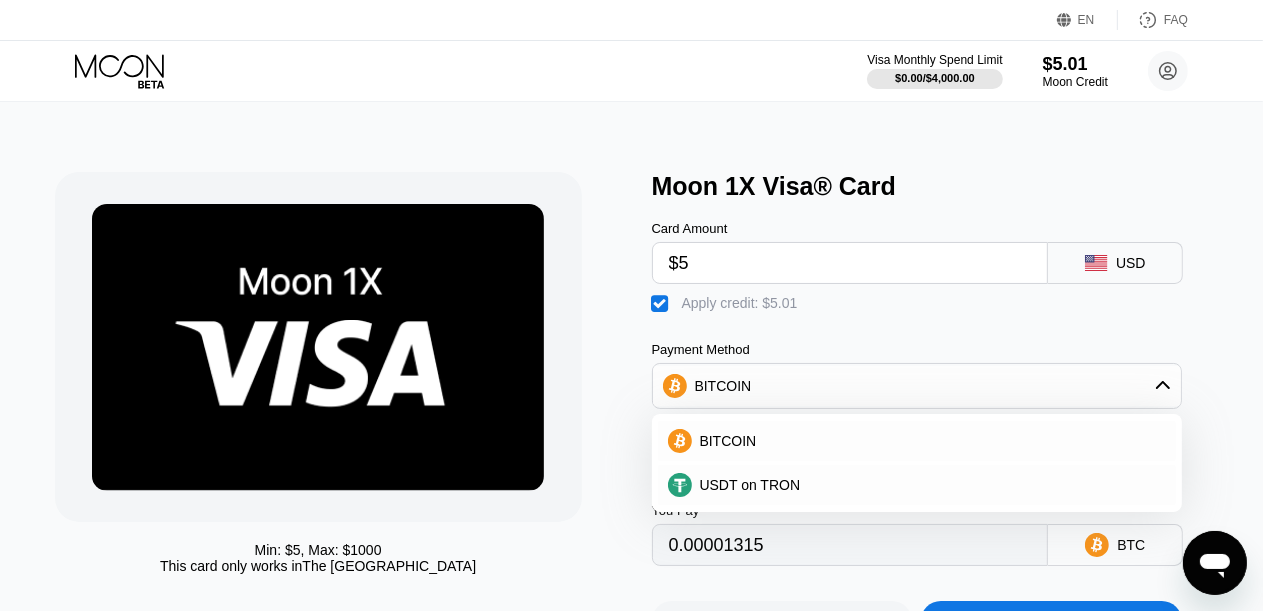 click on "Card Amount $5 USD  Apply credit: $5.01 Payment Method BITCOIN BITCOIN USDT on TRON Conversion Rate:   1  BTC  ≈   $112,559.40 Last updated:   2 minutes ago Fee :   $1.49 You Pay 0.00001315 BTC" at bounding box center (940, 383) 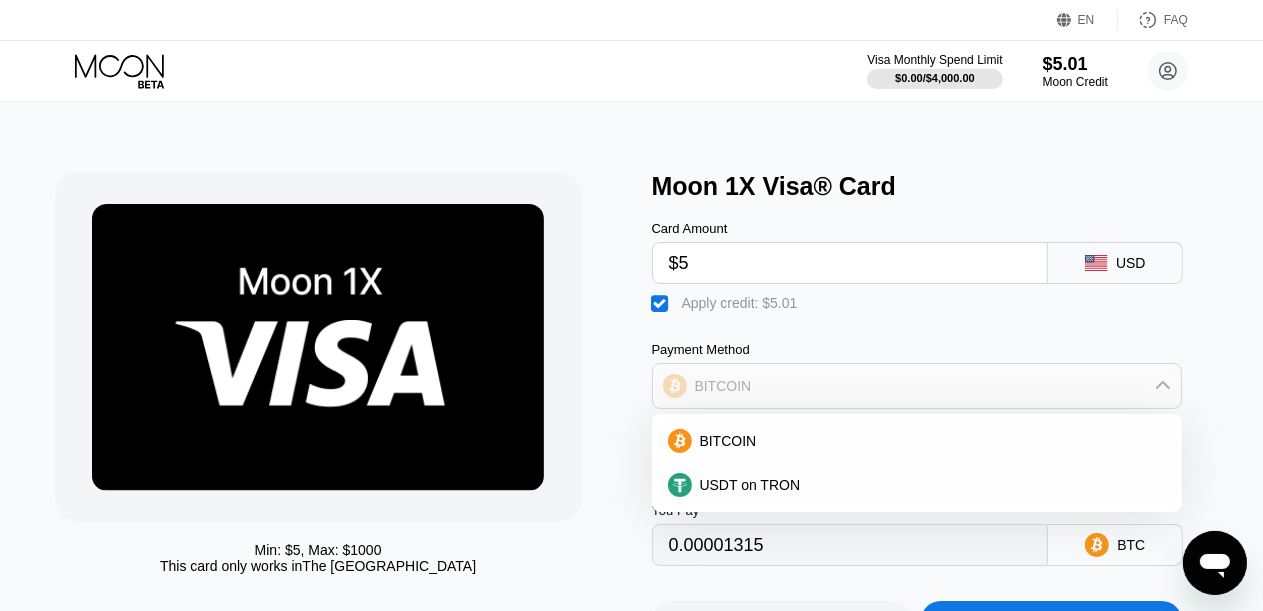click on "BITCOIN" at bounding box center [917, 386] 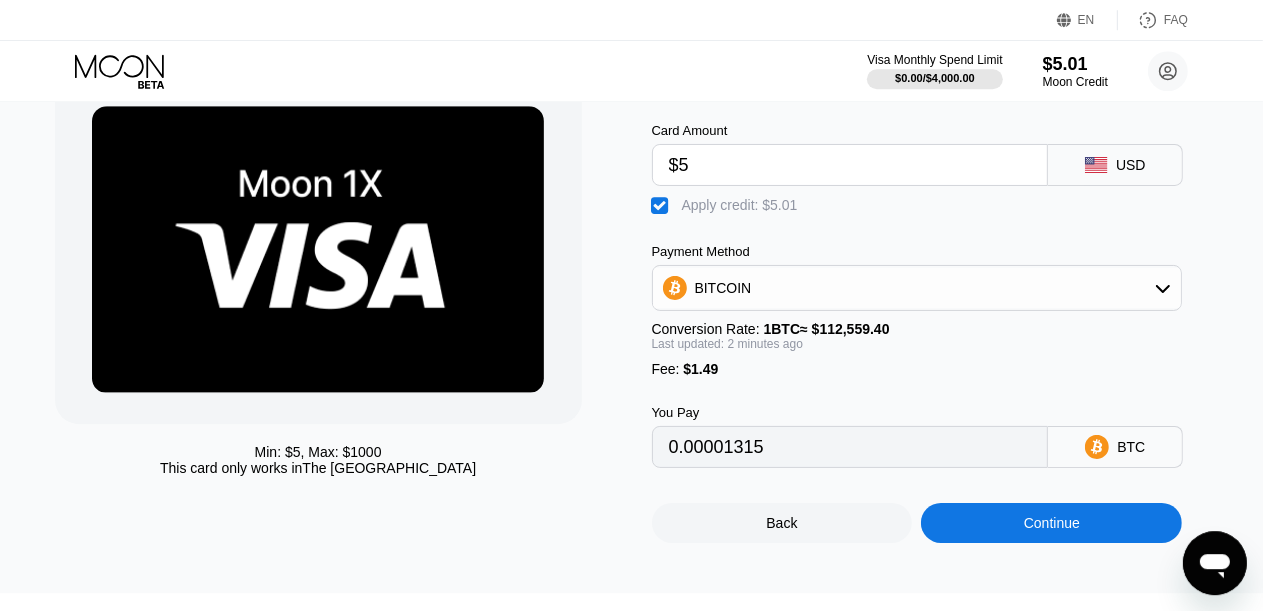 scroll, scrollTop: 89, scrollLeft: 0, axis: vertical 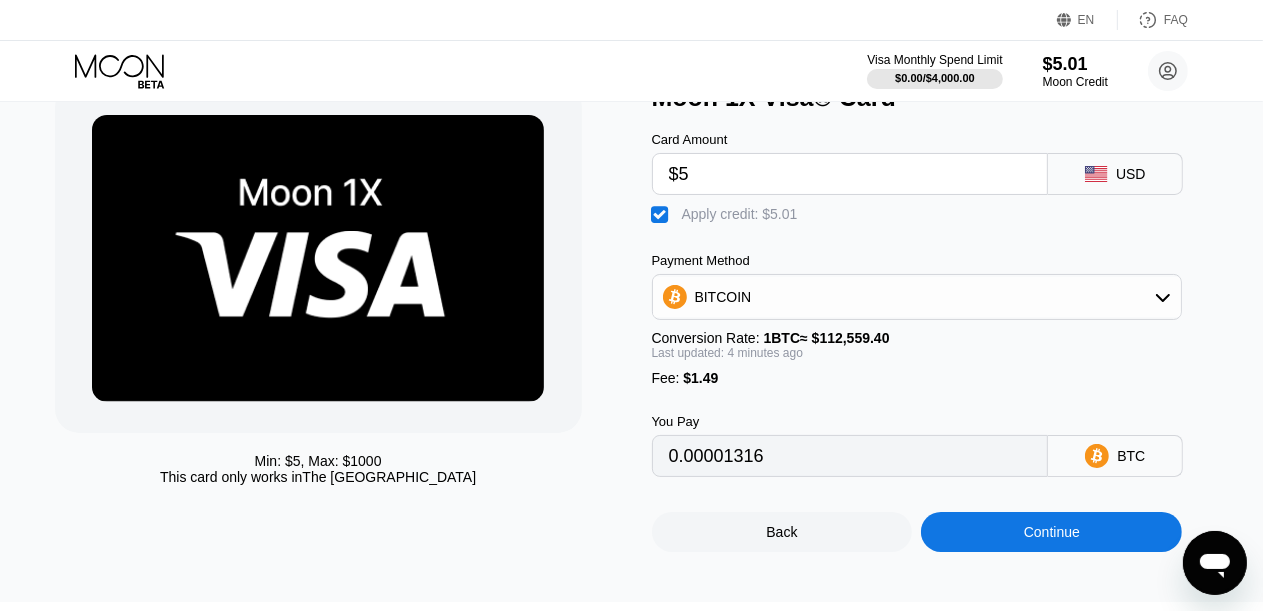 click on "" at bounding box center (662, 215) 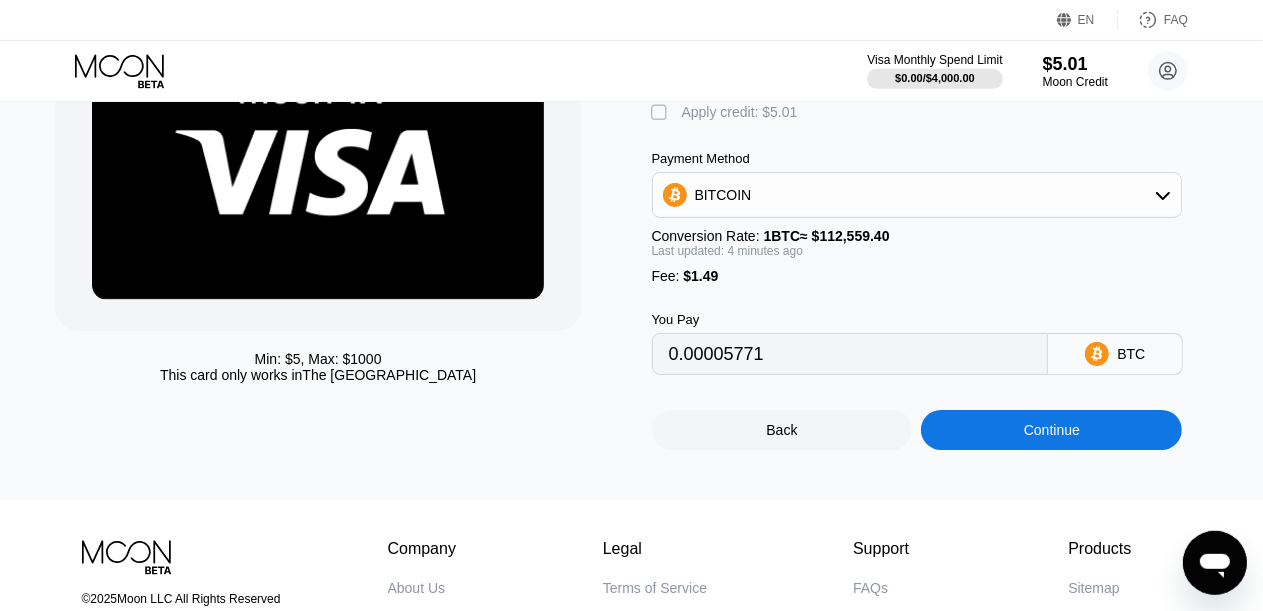 scroll, scrollTop: 406, scrollLeft: 0, axis: vertical 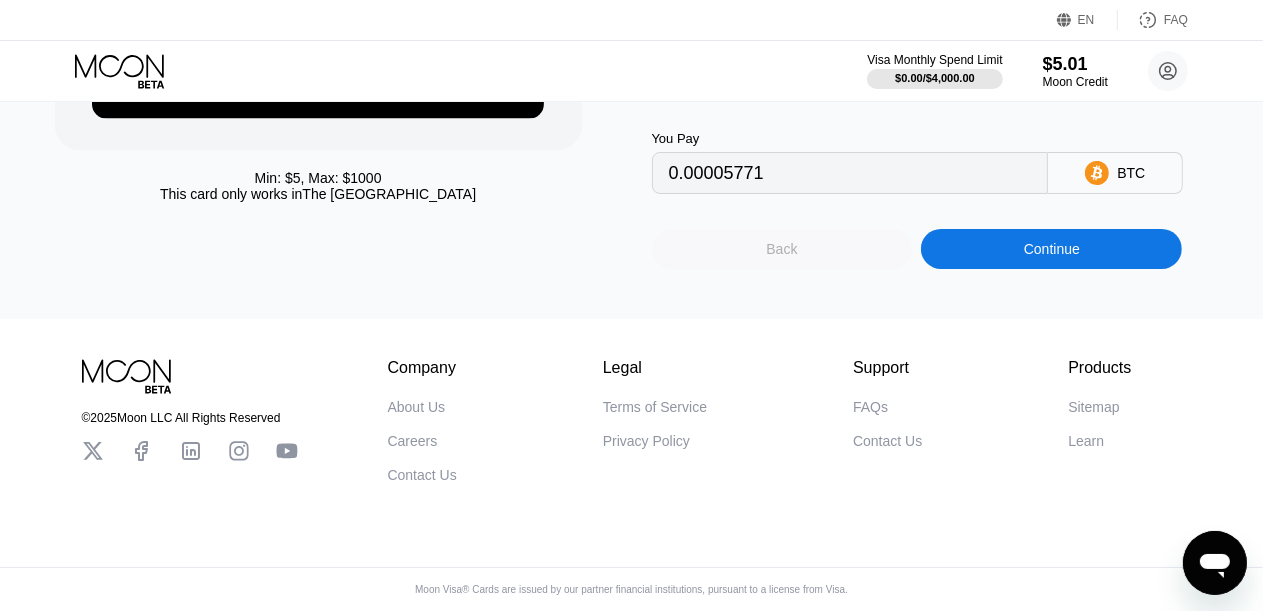 click on "Back" at bounding box center (781, 249) 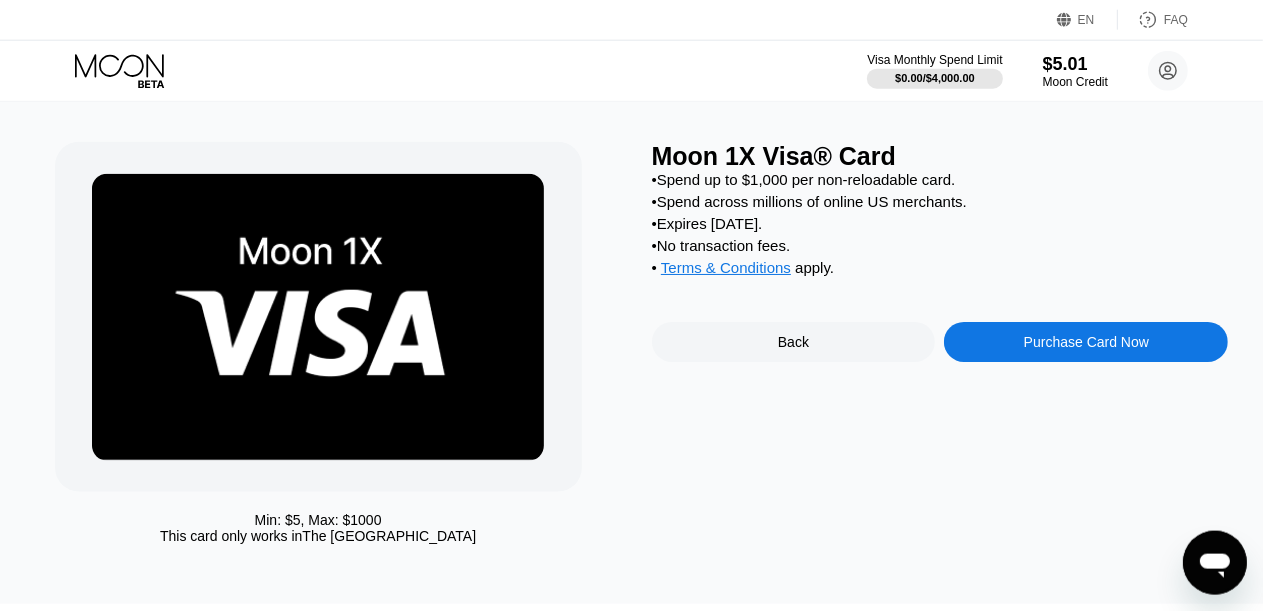 scroll, scrollTop: 0, scrollLeft: 0, axis: both 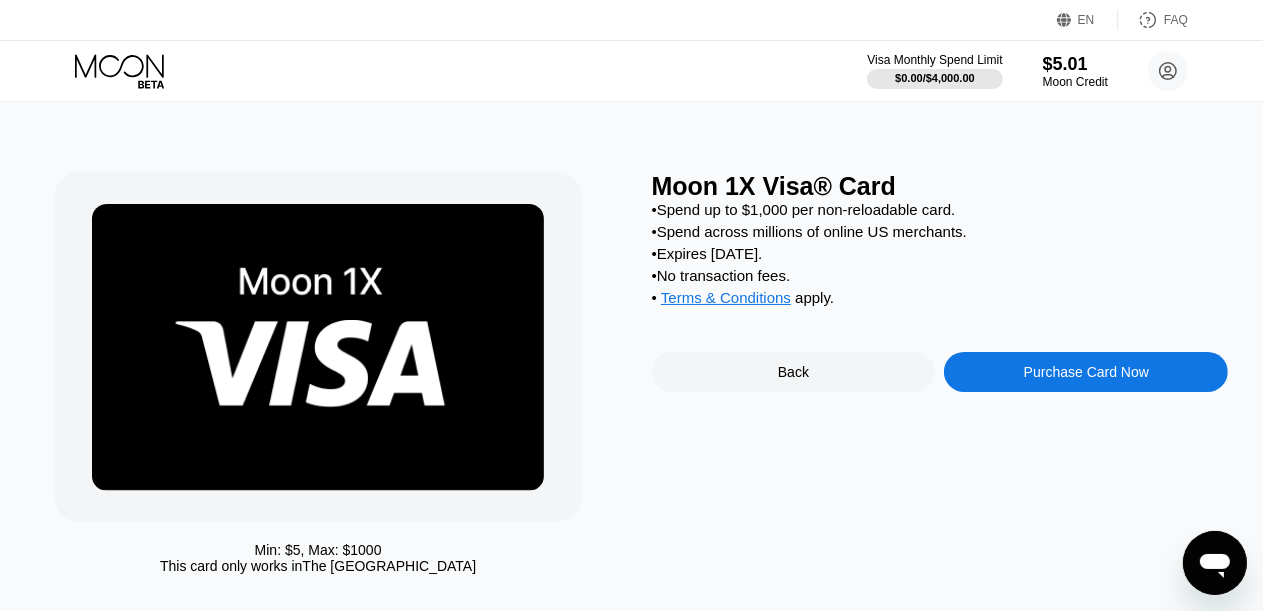 click on "Purchase Card Now" at bounding box center (1086, 372) 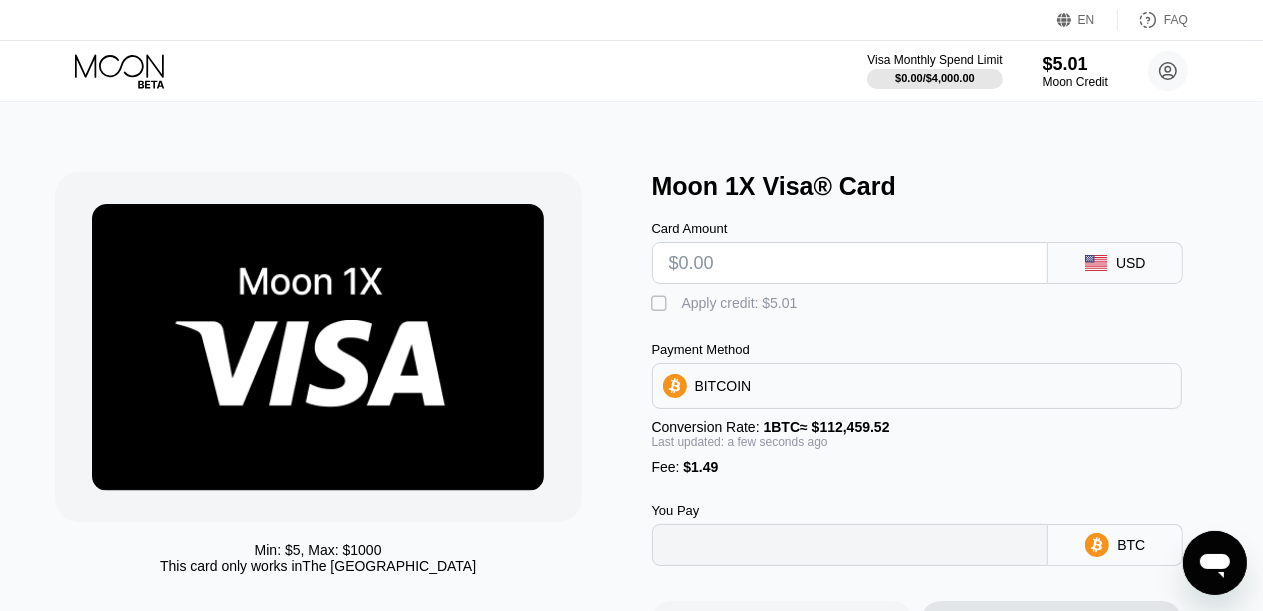 type on "0" 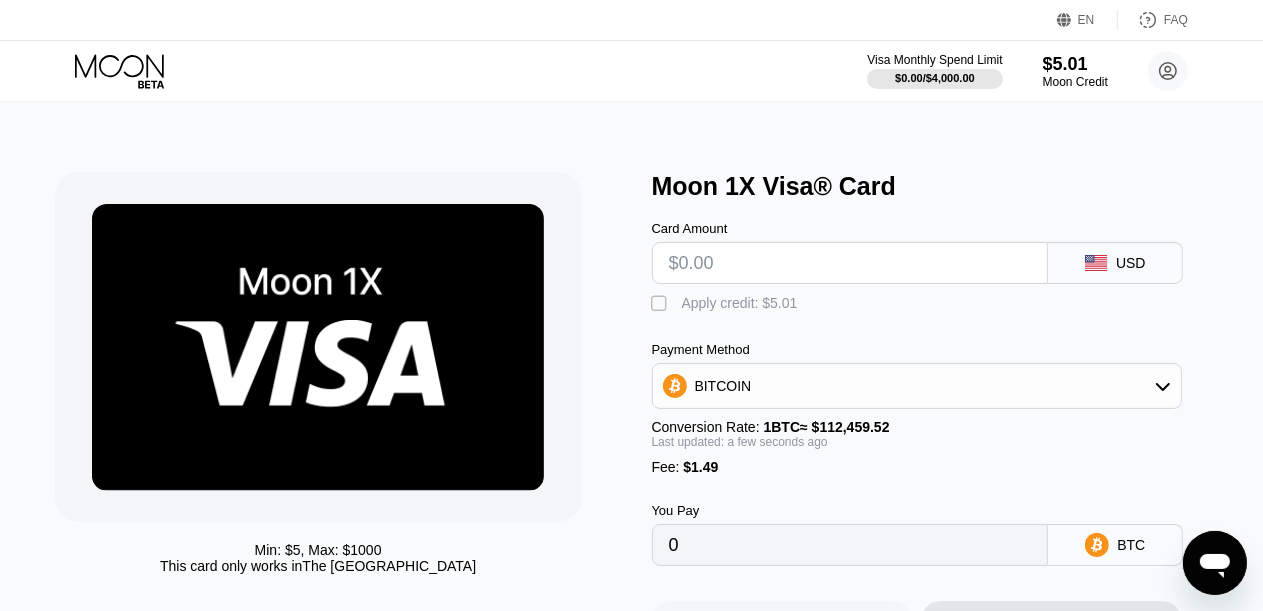 click on "" at bounding box center [662, 304] 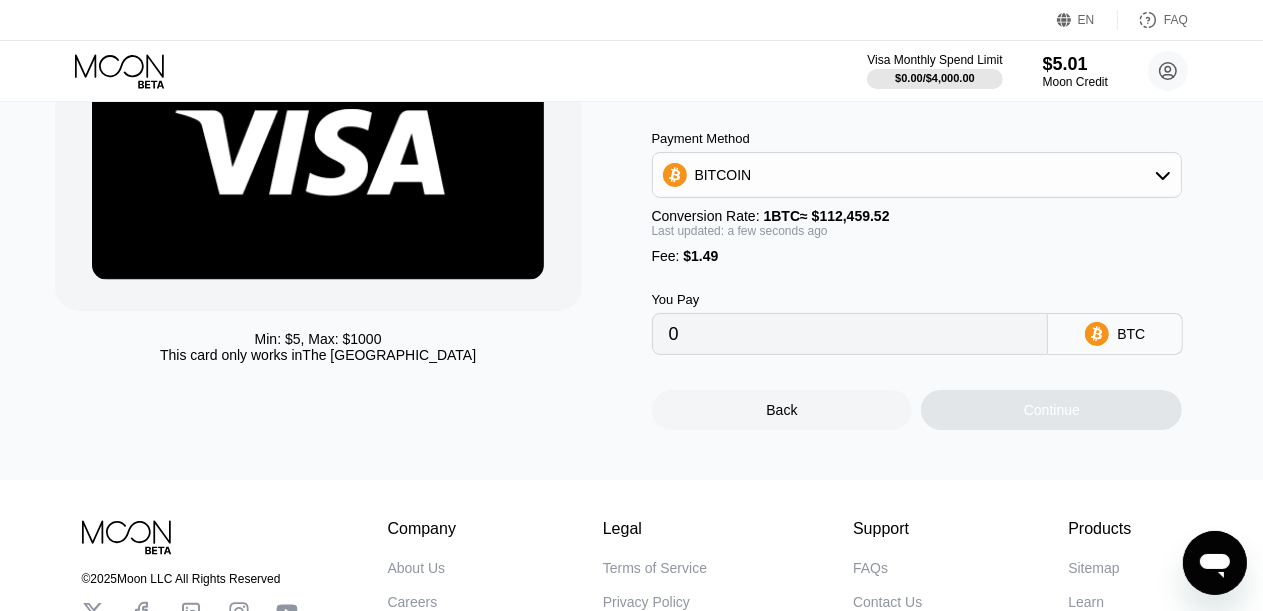 scroll, scrollTop: 0, scrollLeft: 0, axis: both 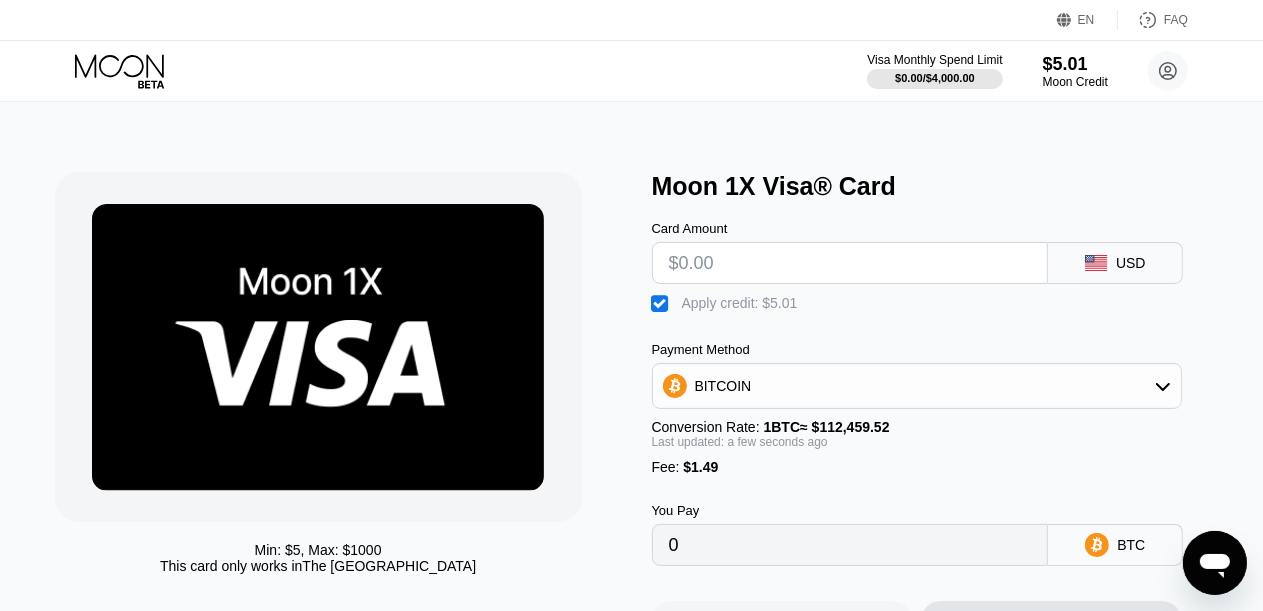 click at bounding box center (850, 263) 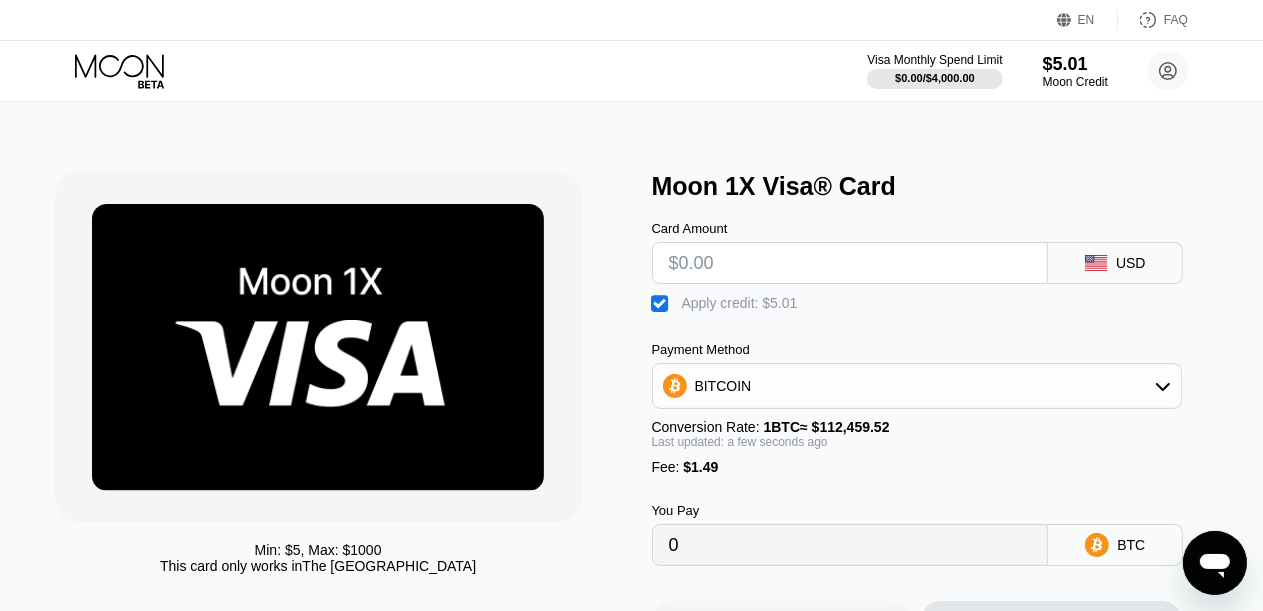 type on "$1" 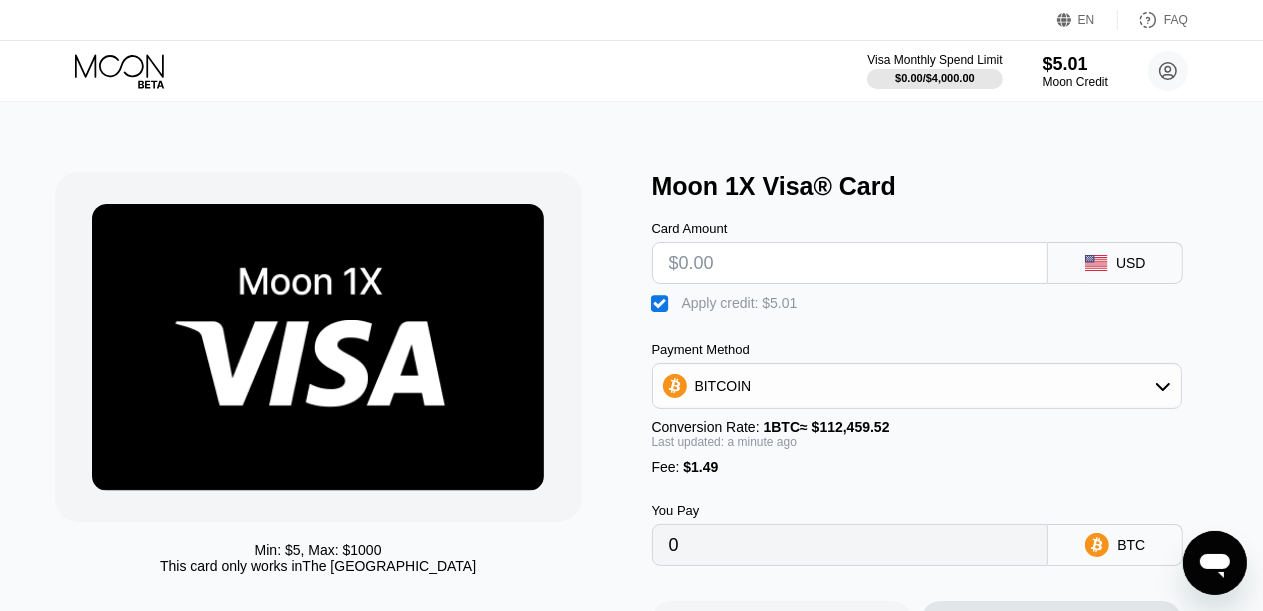 type on "$5" 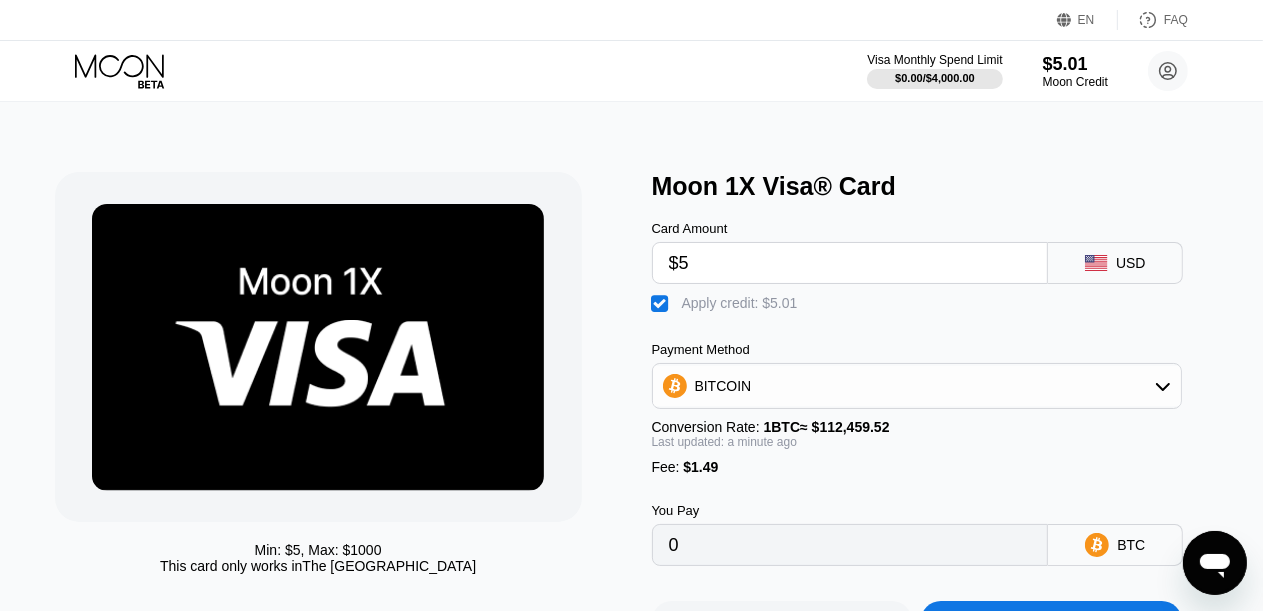 type on "0.00001316" 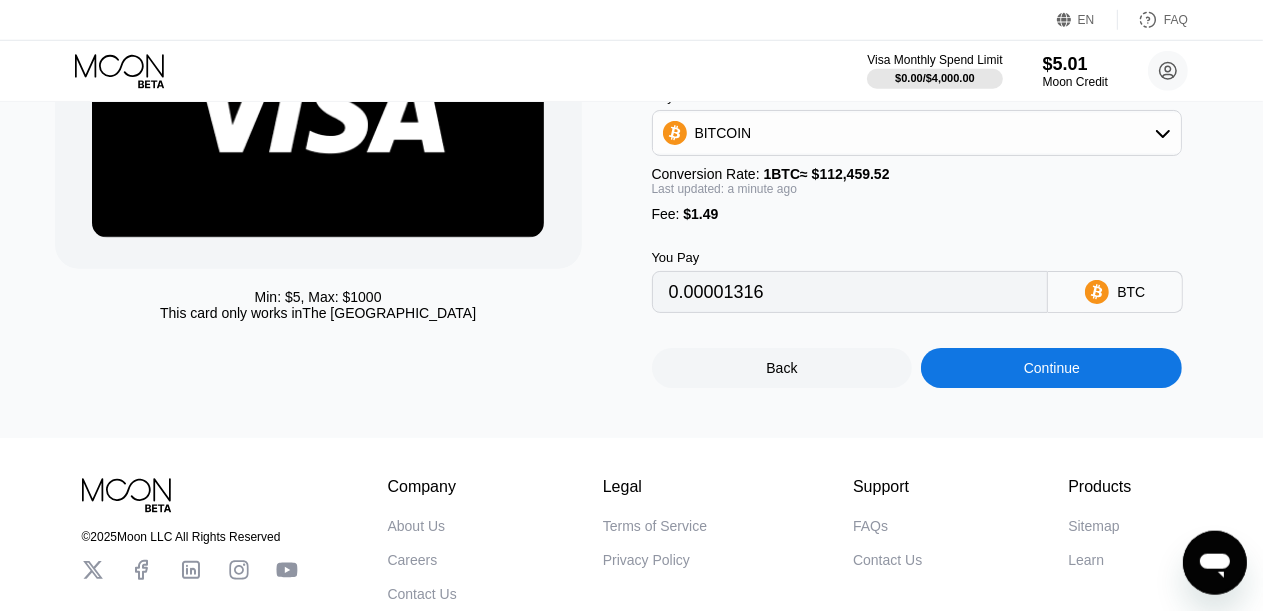 scroll, scrollTop: 316, scrollLeft: 0, axis: vertical 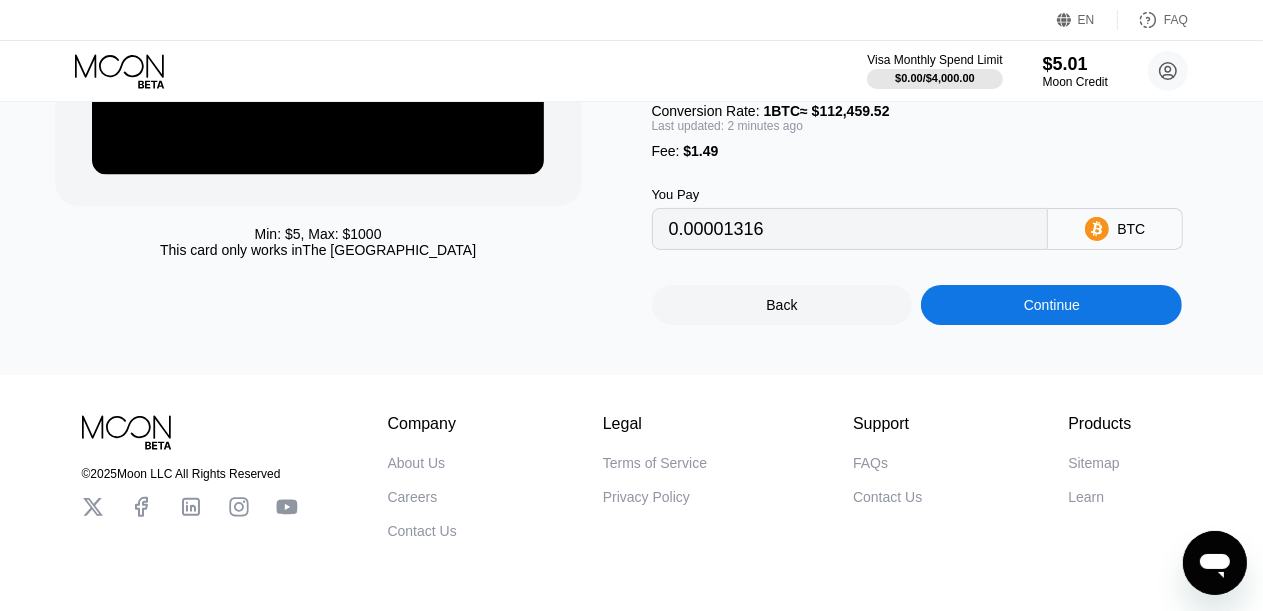type on "$5" 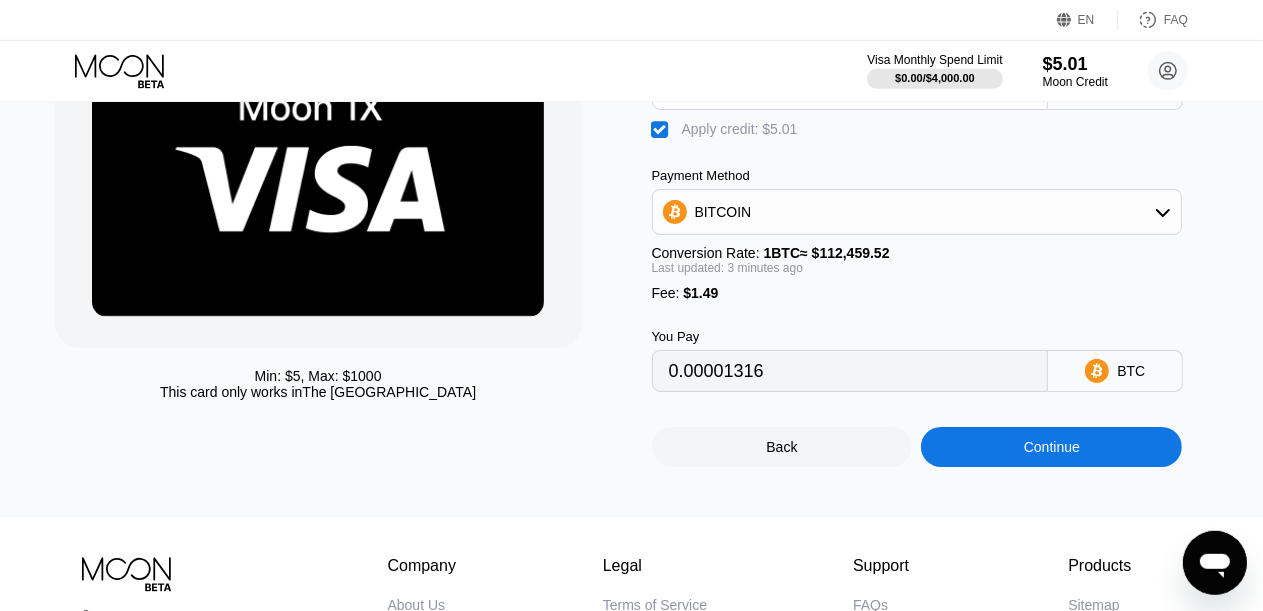 scroll, scrollTop: 211, scrollLeft: 0, axis: vertical 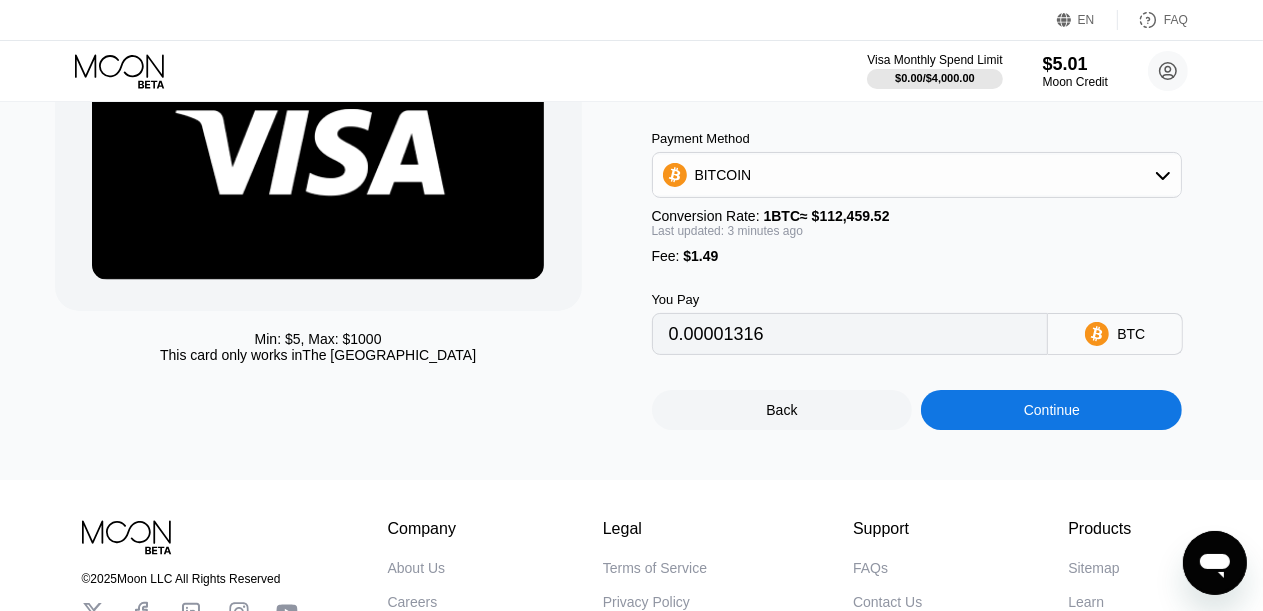 click on "Continue" at bounding box center [1052, 410] 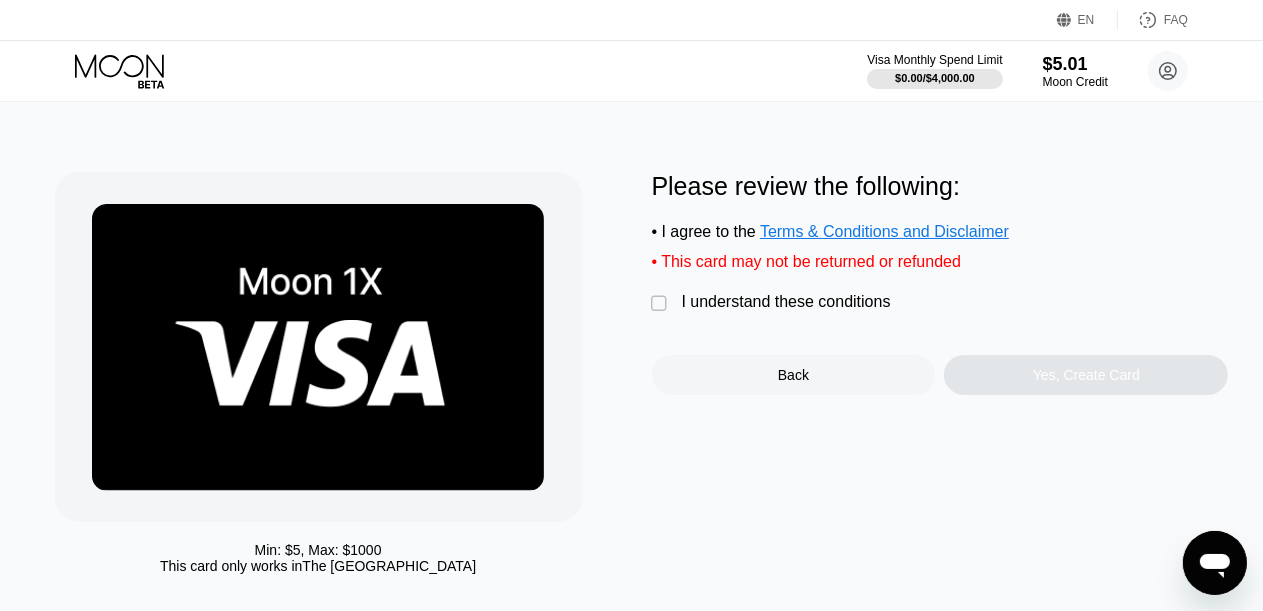scroll, scrollTop: 0, scrollLeft: 0, axis: both 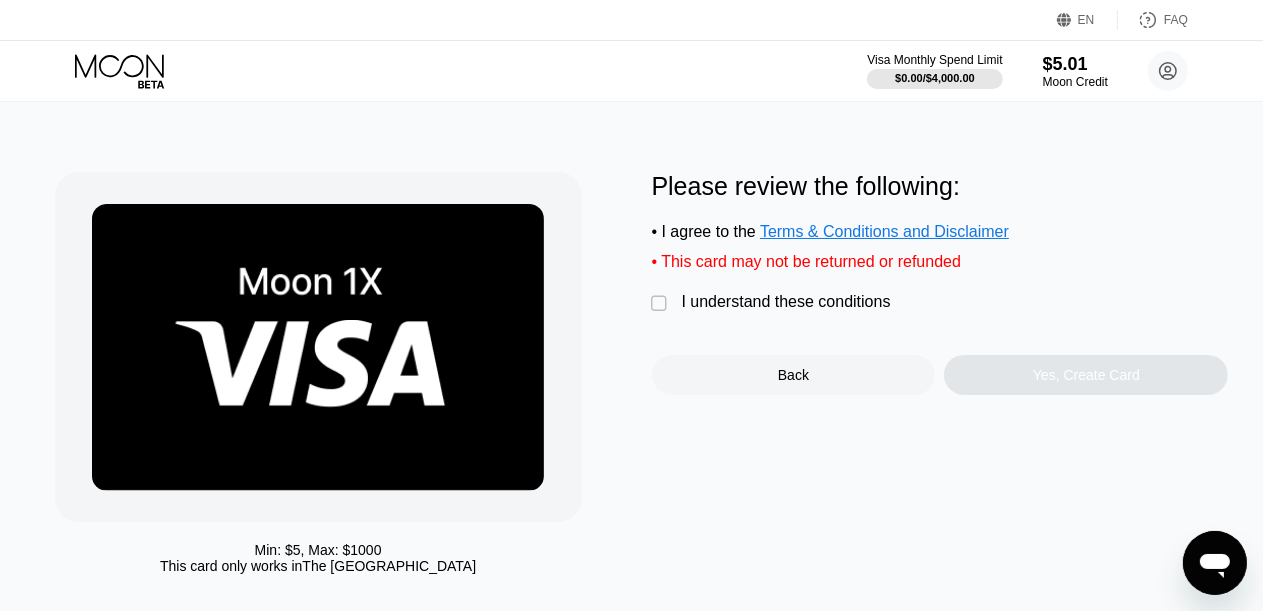 click on "" at bounding box center (662, 304) 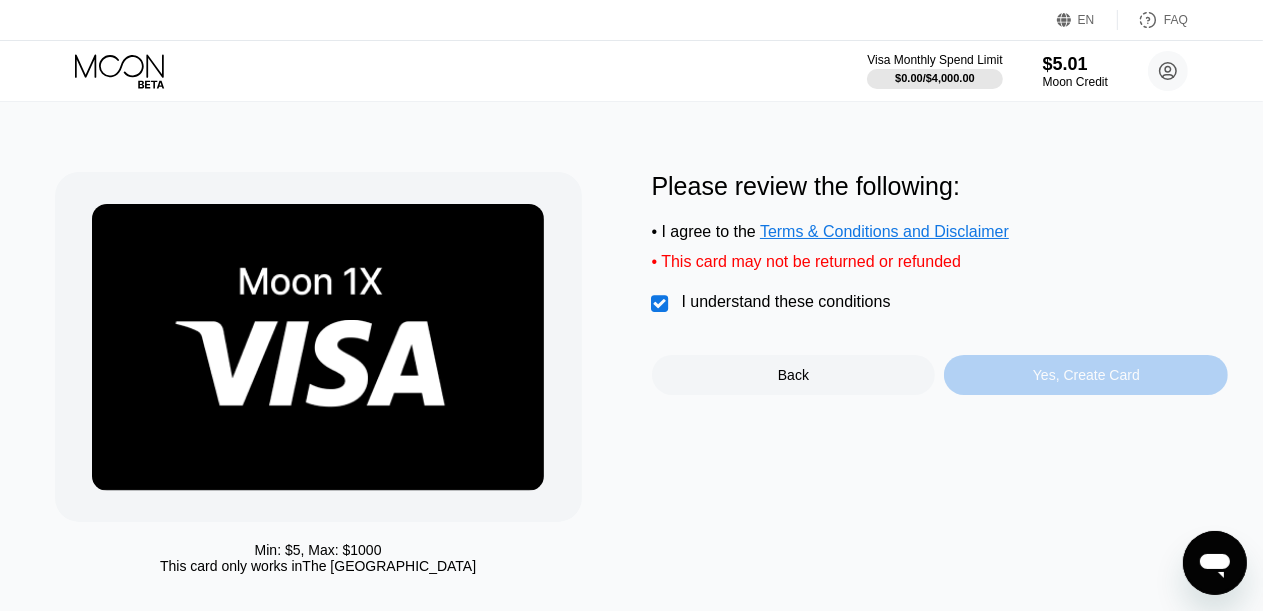 click on "Yes, Create Card" at bounding box center [1086, 375] 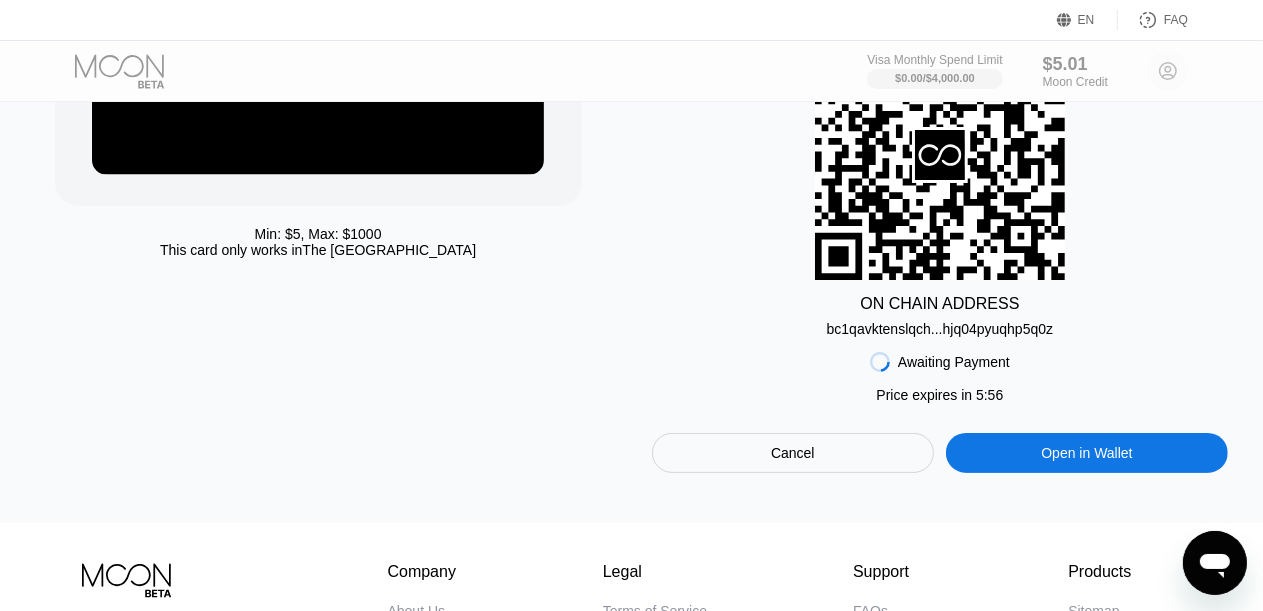 scroll, scrollTop: 105, scrollLeft: 0, axis: vertical 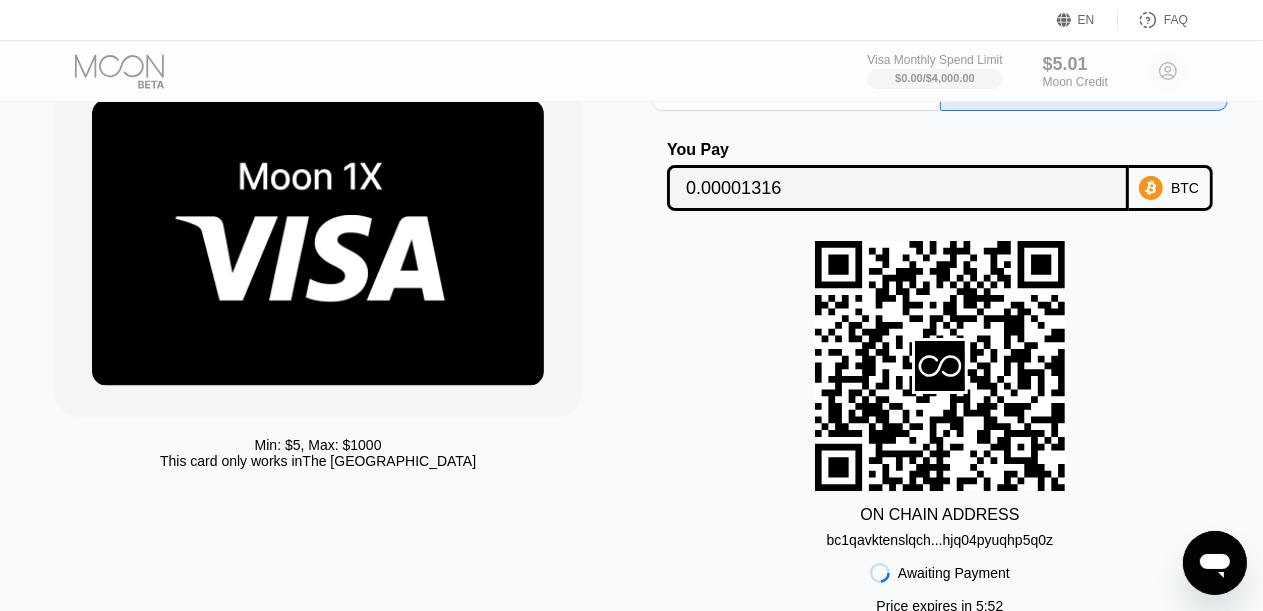 drag, startPoint x: 790, startPoint y: 197, endPoint x: 672, endPoint y: 192, distance: 118.10589 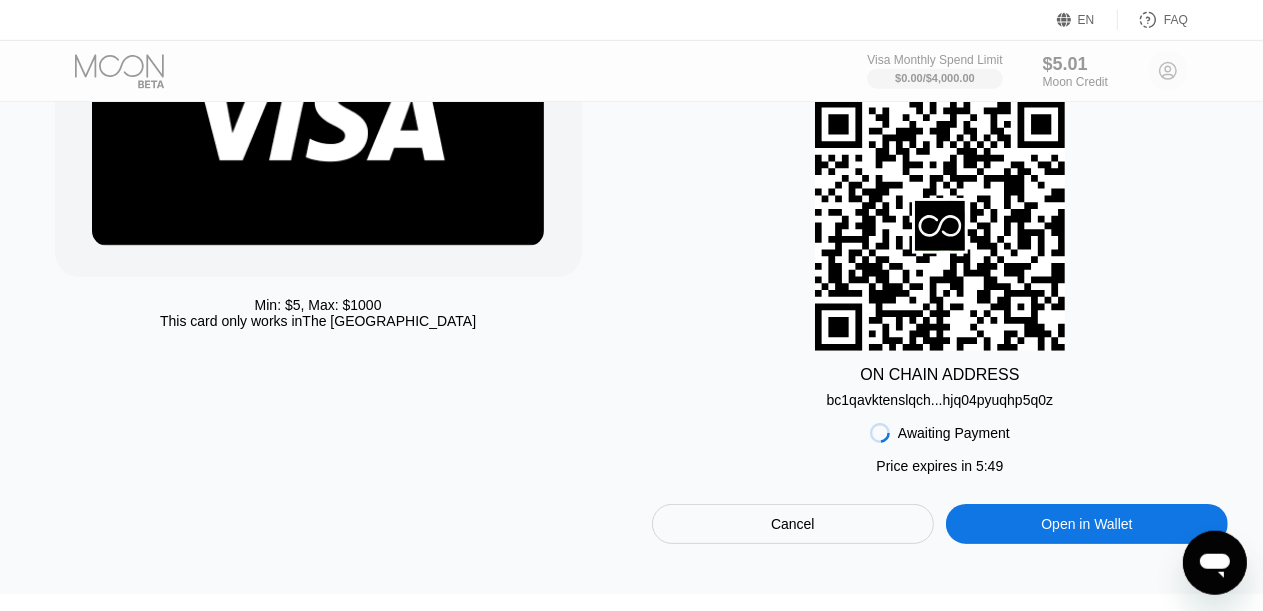scroll, scrollTop: 316, scrollLeft: 0, axis: vertical 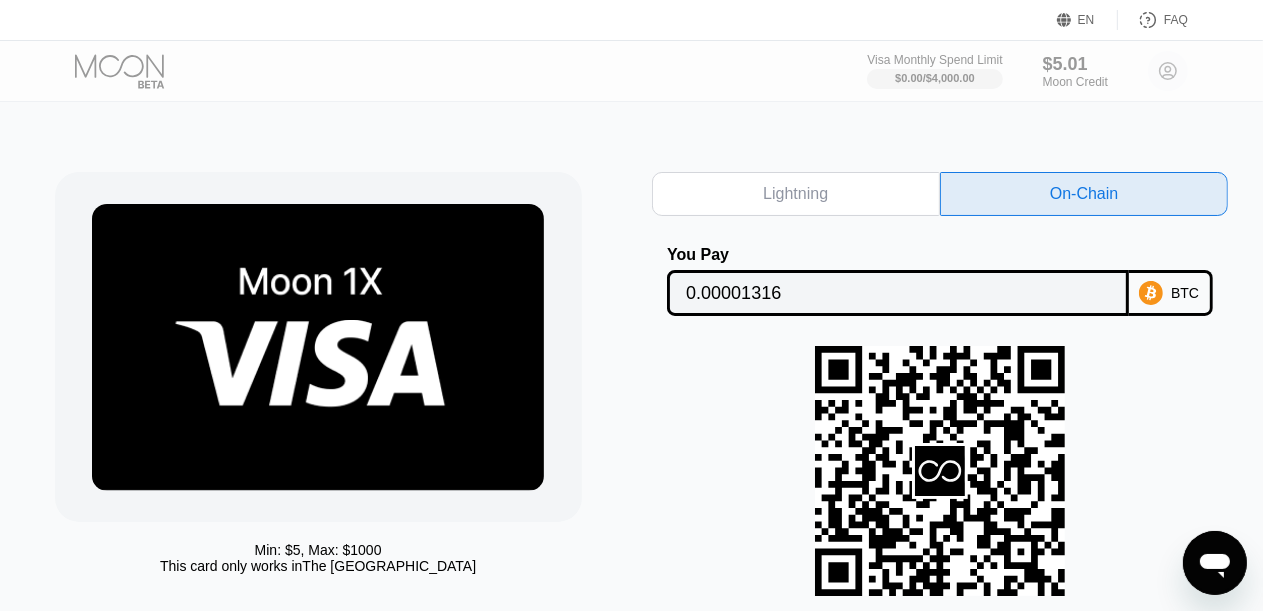 click on "BTC" at bounding box center (1185, 293) 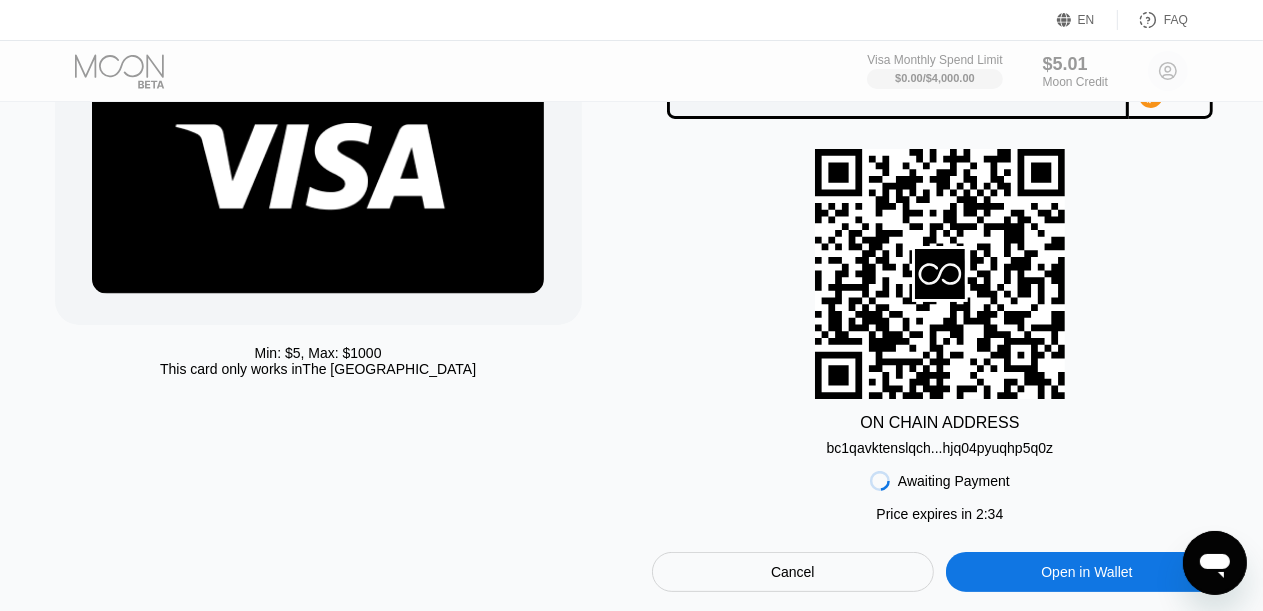 scroll, scrollTop: 211, scrollLeft: 0, axis: vertical 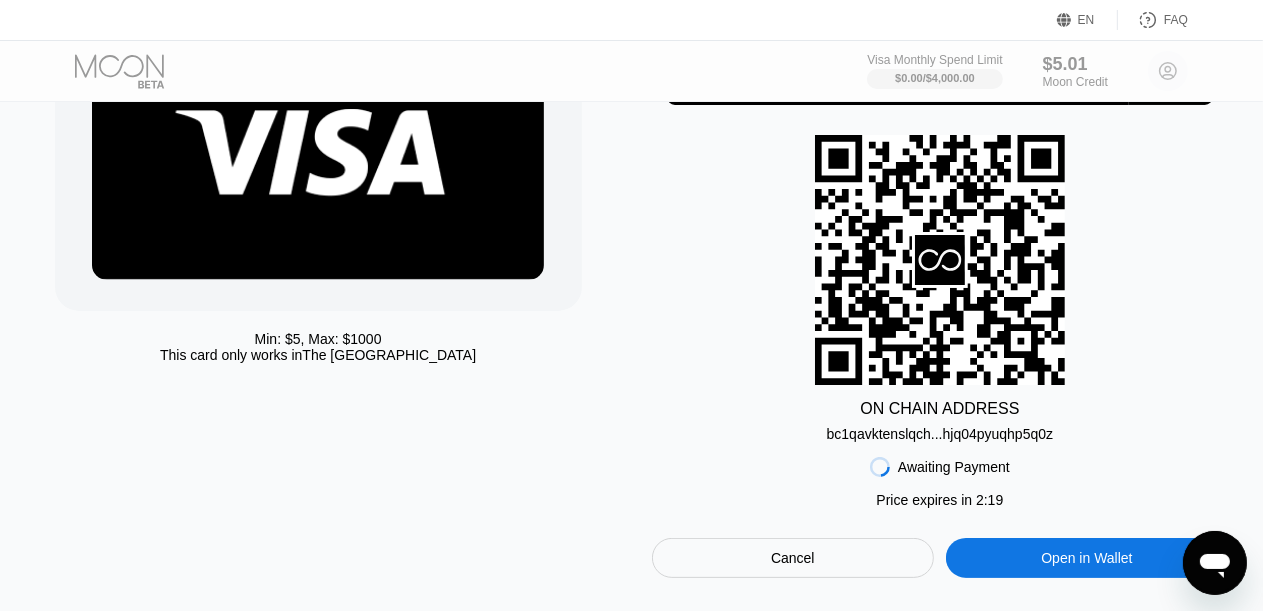click on "Min: $ 5 , Max: $ 1000 This card only works in  [GEOGRAPHIC_DATA]" at bounding box center (343, 269) 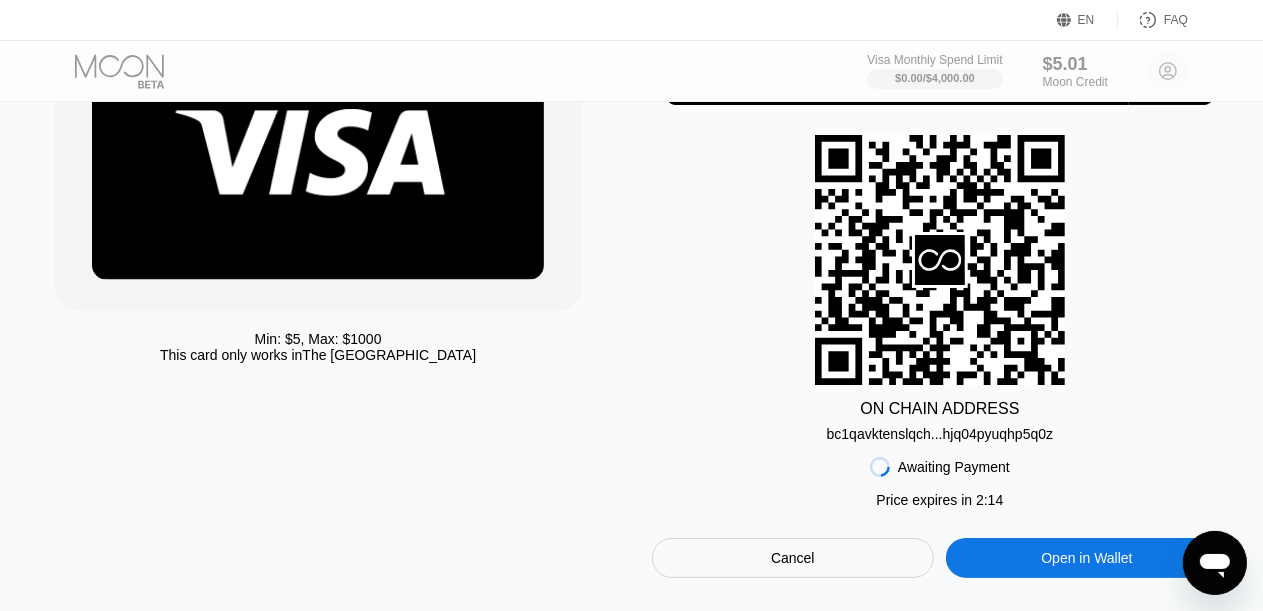 click on "bc1qavktenslqch...hjq04pyuqhp5q0z" at bounding box center (940, 434) 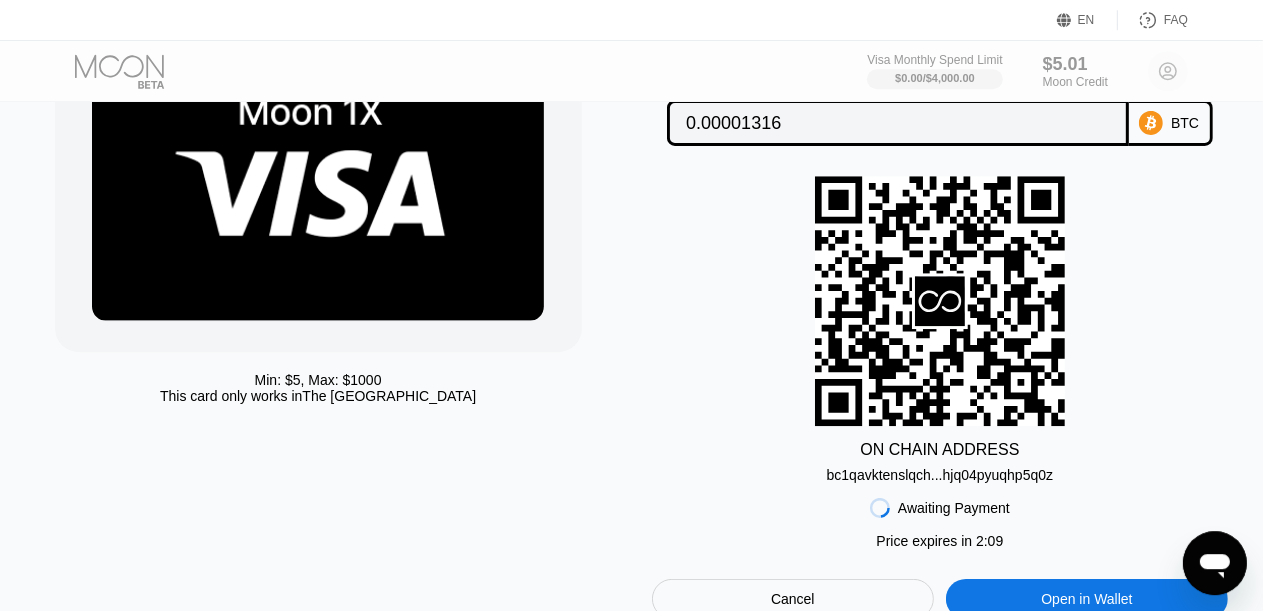 scroll, scrollTop: 211, scrollLeft: 0, axis: vertical 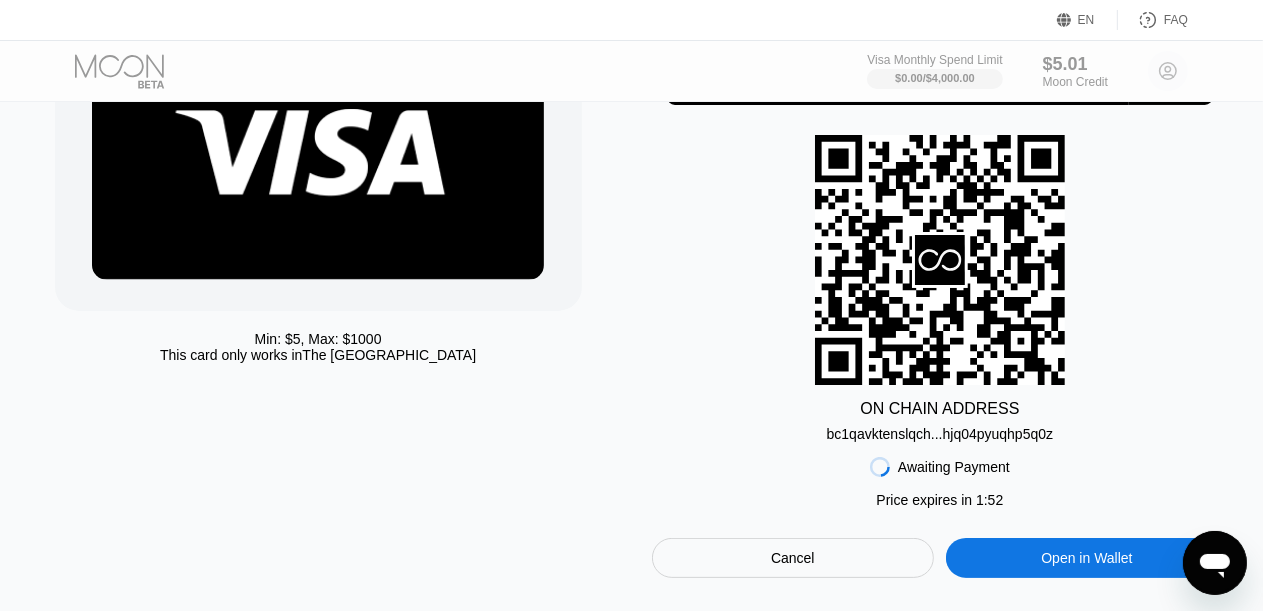 click on "bc1qavktenslqch...hjq04pyuqhp5q0z" at bounding box center (940, 434) 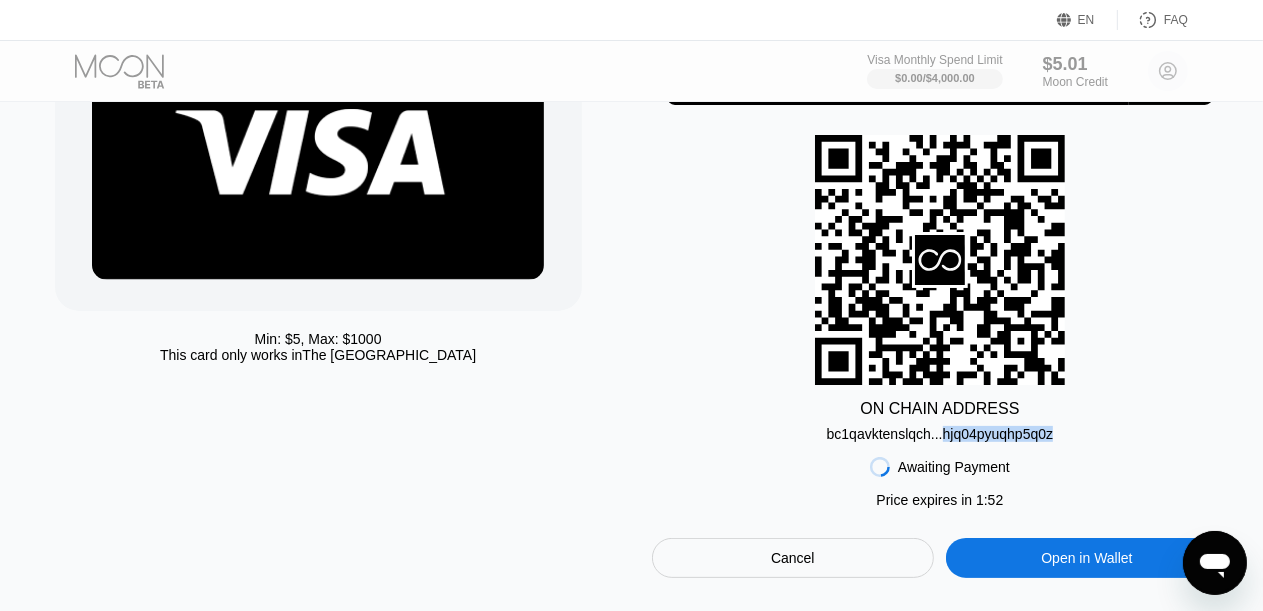 click on "bc1qavktenslqch...hjq04pyuqhp5q0z" at bounding box center (940, 434) 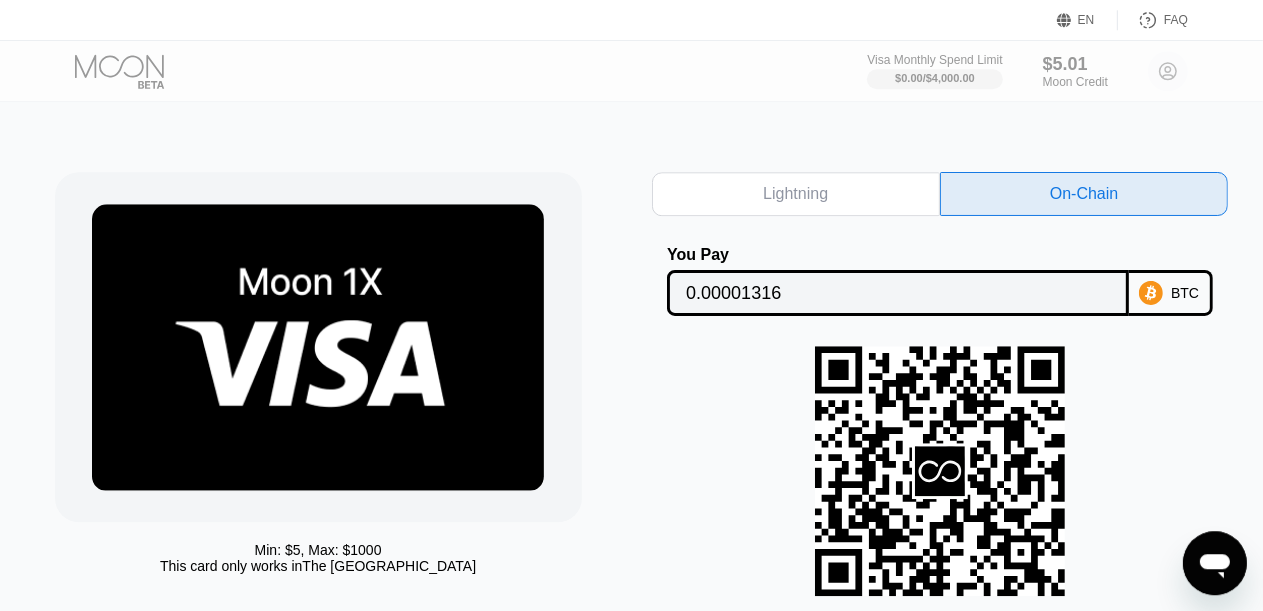 scroll, scrollTop: 0, scrollLeft: 0, axis: both 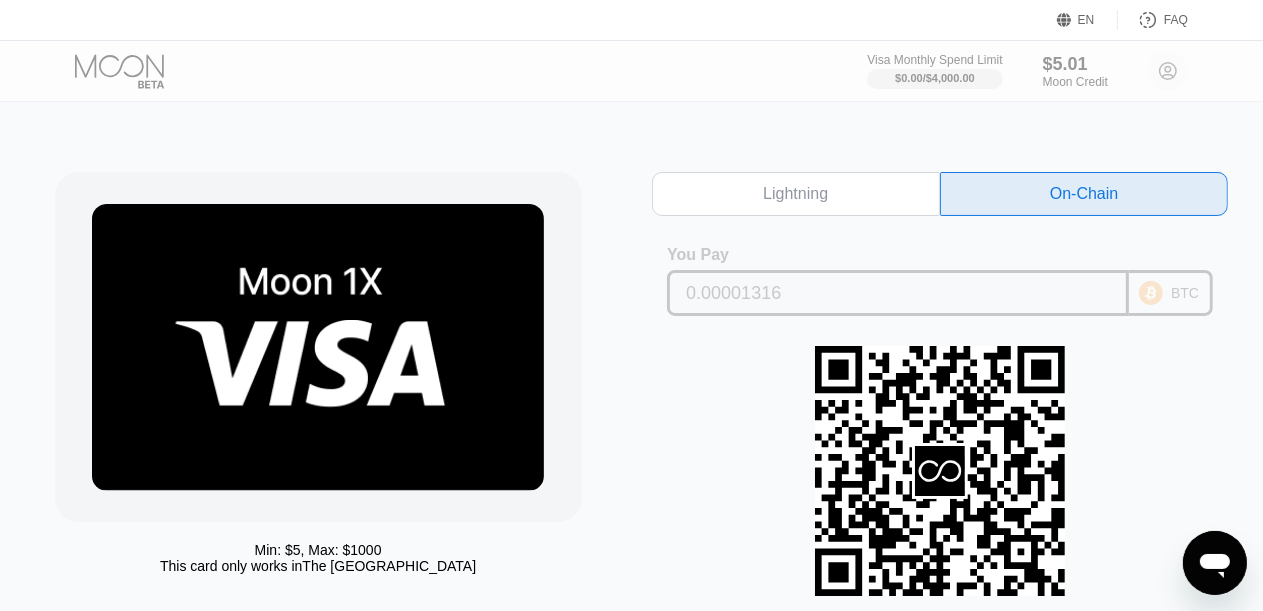 click 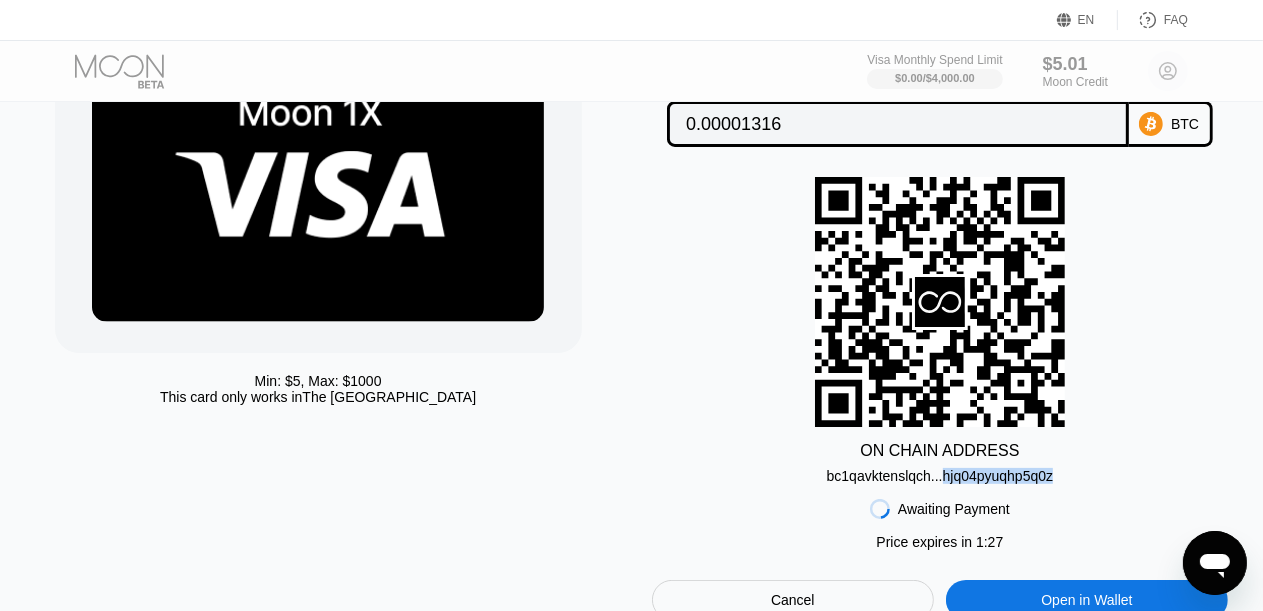 scroll, scrollTop: 316, scrollLeft: 0, axis: vertical 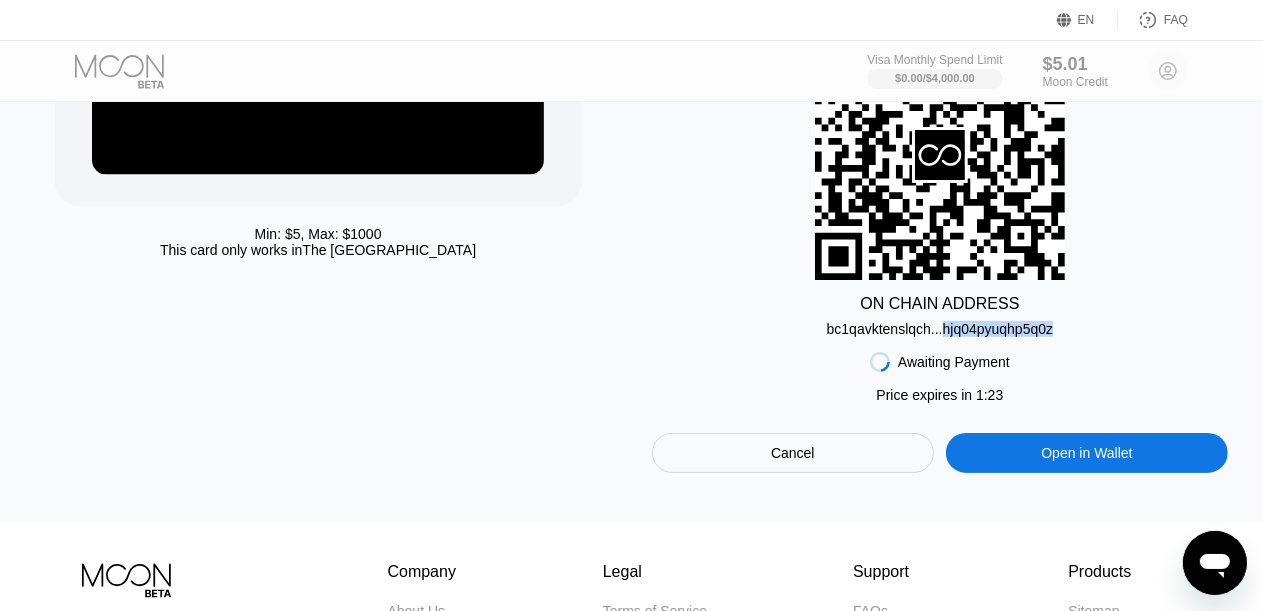 drag, startPoint x: 823, startPoint y: 336, endPoint x: 923, endPoint y: 334, distance: 100.02 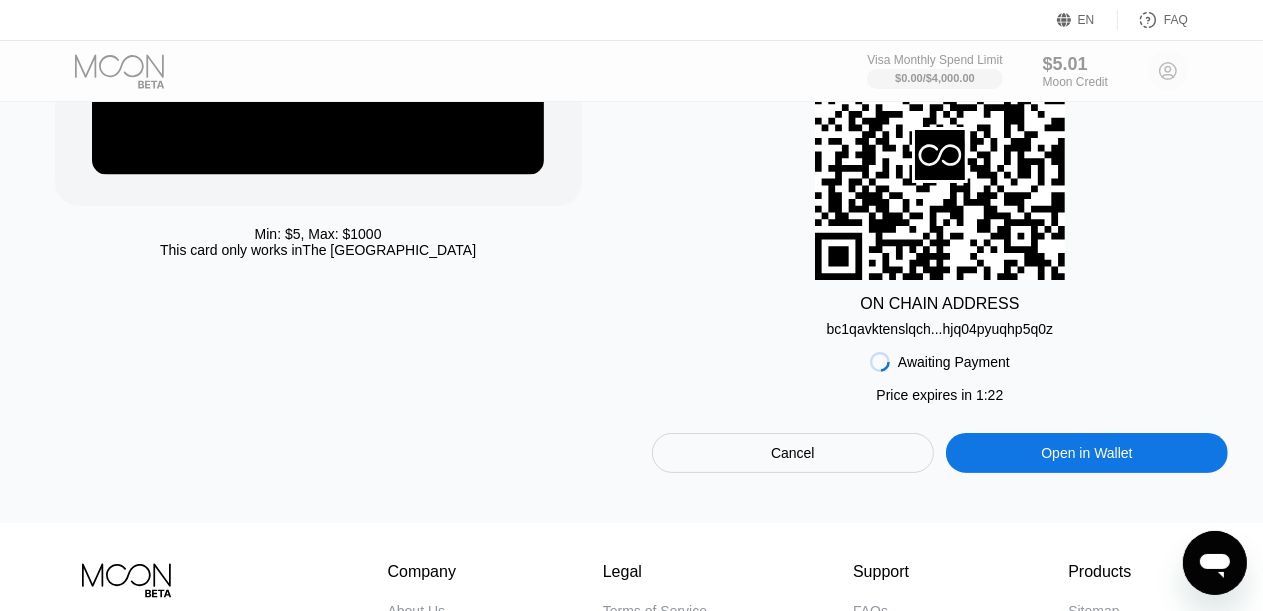 click on "bc1qavktenslqch...hjq04pyuqhp5q0z" at bounding box center [940, 329] 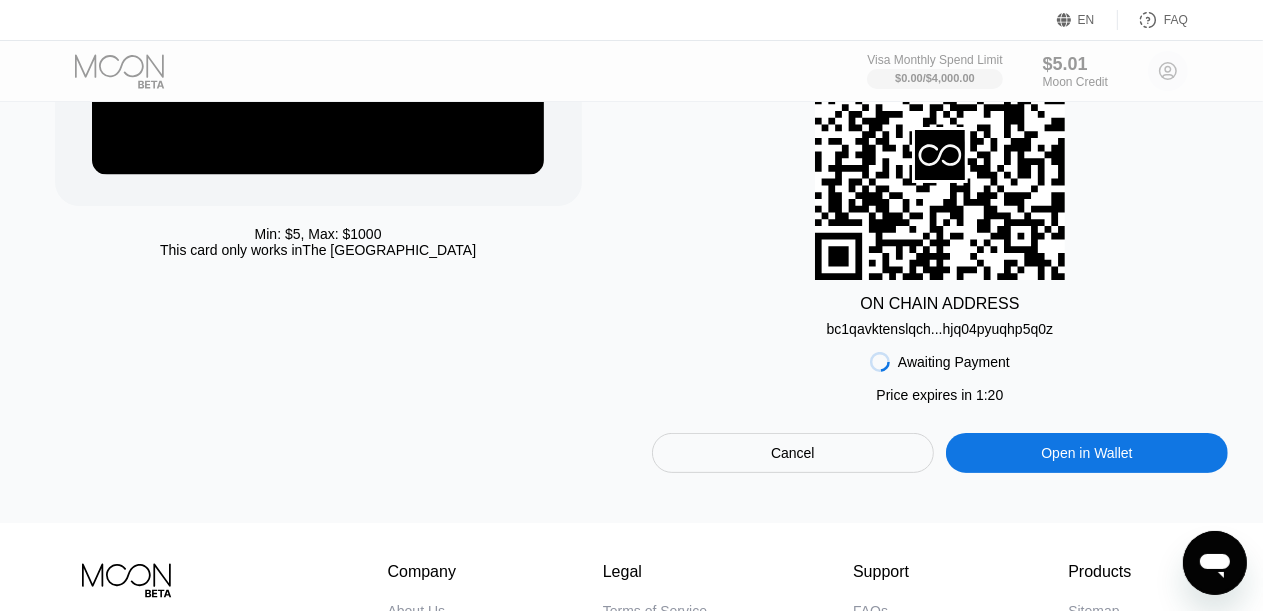 click on "Awaiting Payment Price expires in   1 : 20 Cancel Open in [GEOGRAPHIC_DATA]" at bounding box center (940, 405) 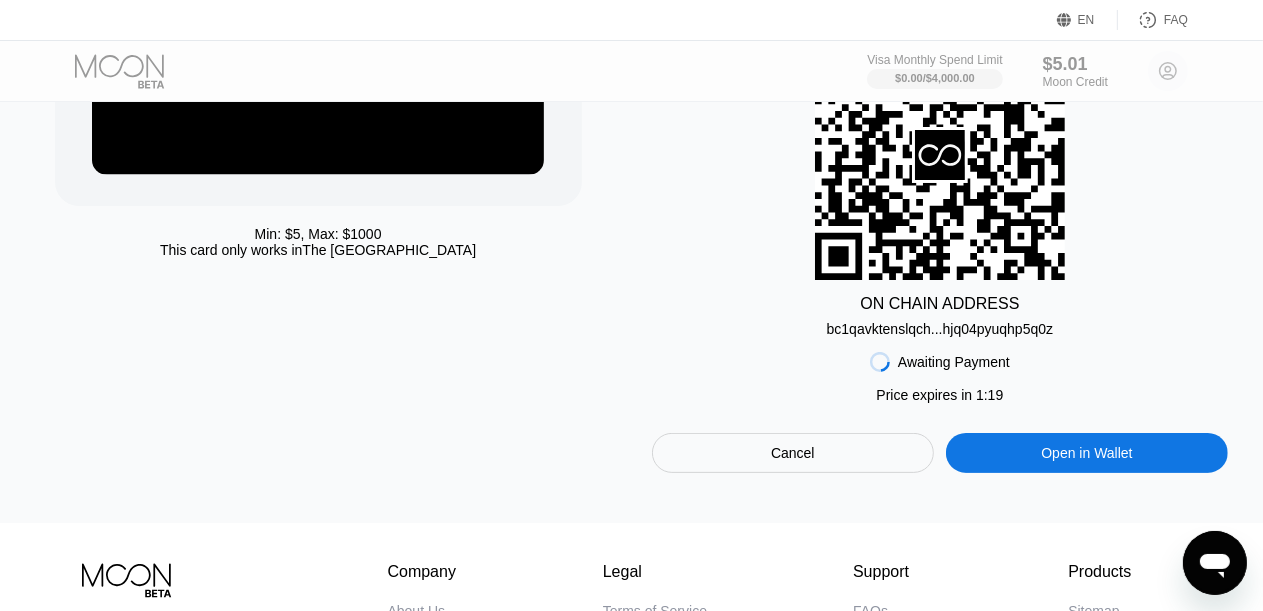 click on "bc1qavktenslqch...hjq04pyuqhp5q0z" at bounding box center (940, 329) 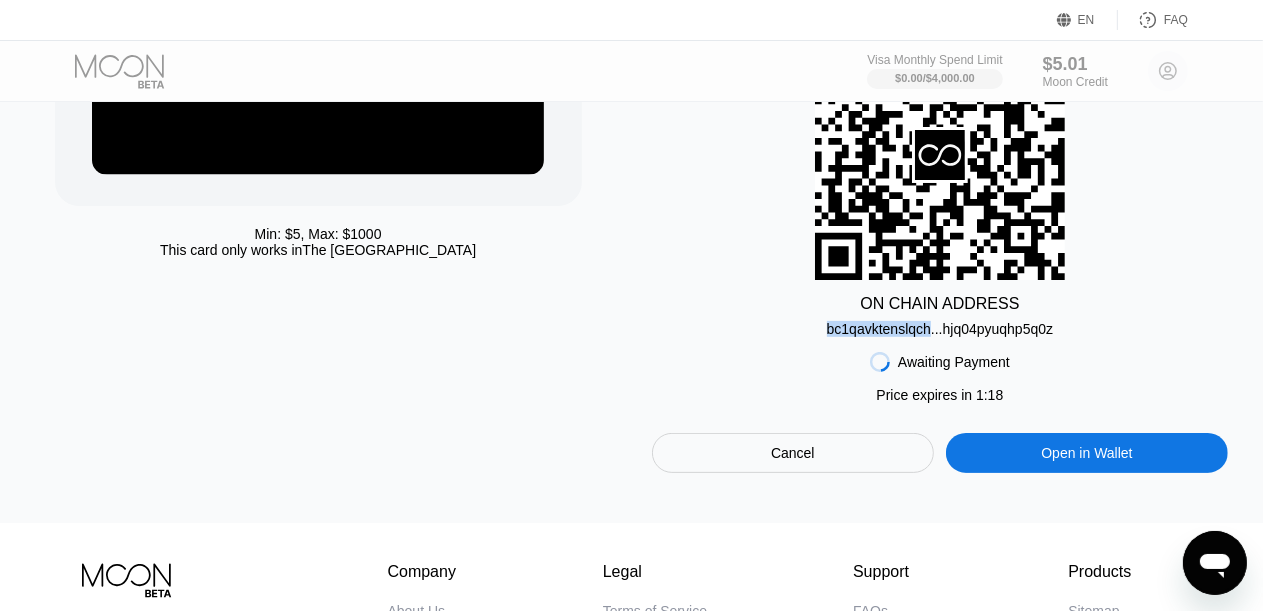 click on "bc1qavktenslqch...hjq04pyuqhp5q0z" at bounding box center [940, 329] 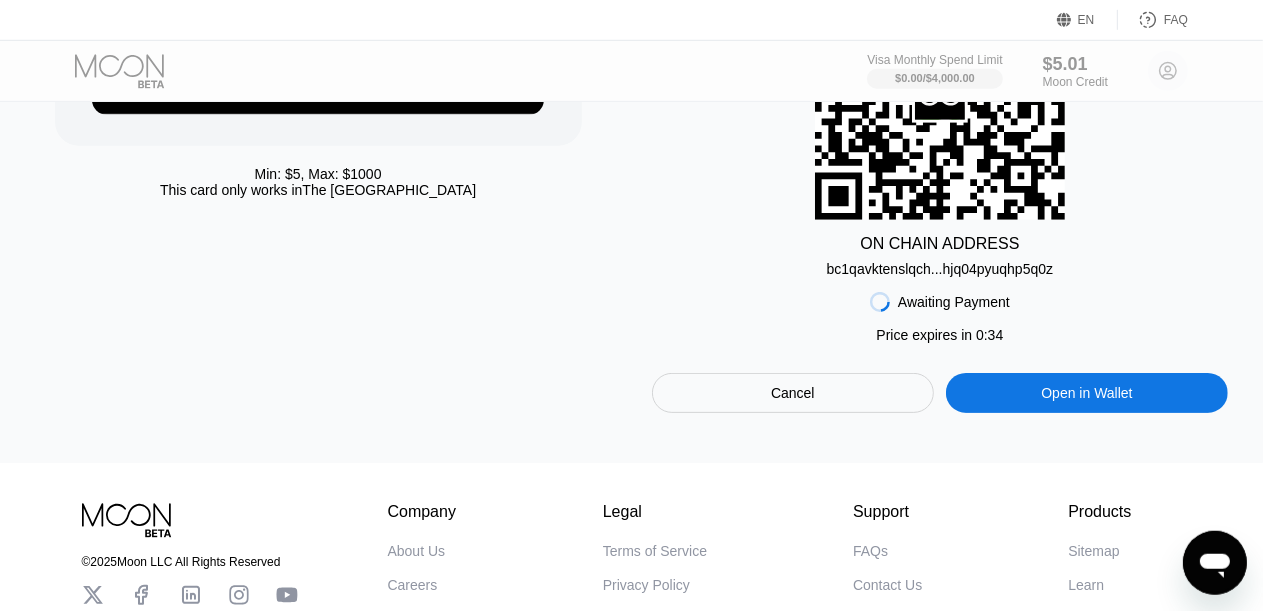 scroll, scrollTop: 528, scrollLeft: 0, axis: vertical 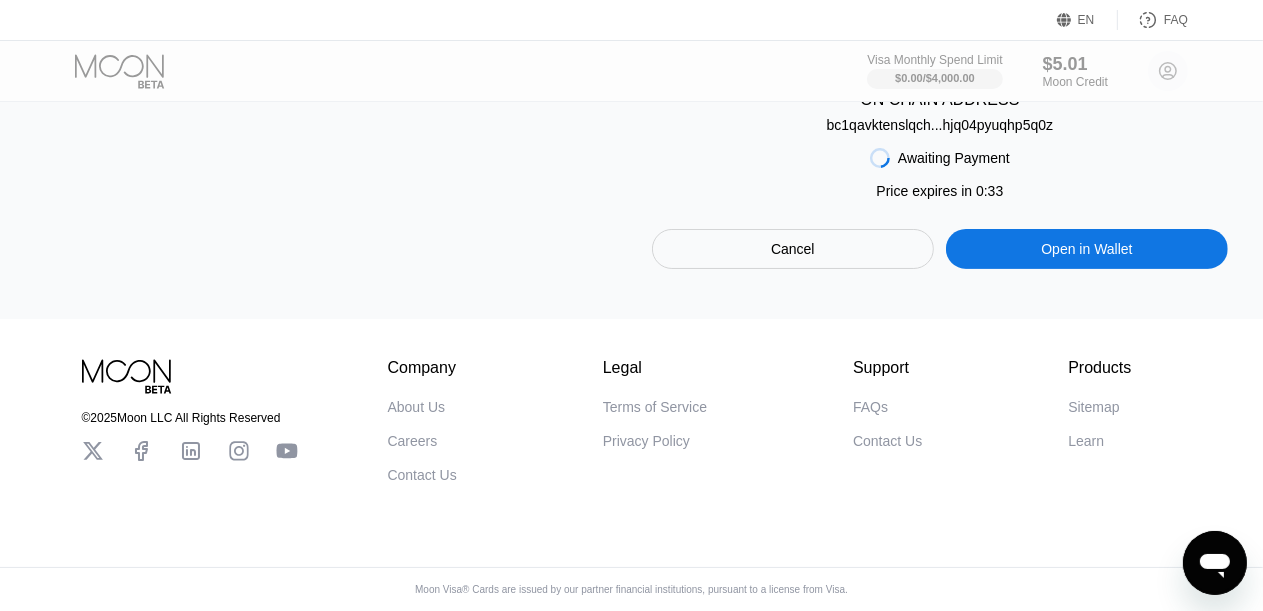 click on "Cancel" at bounding box center [793, 249] 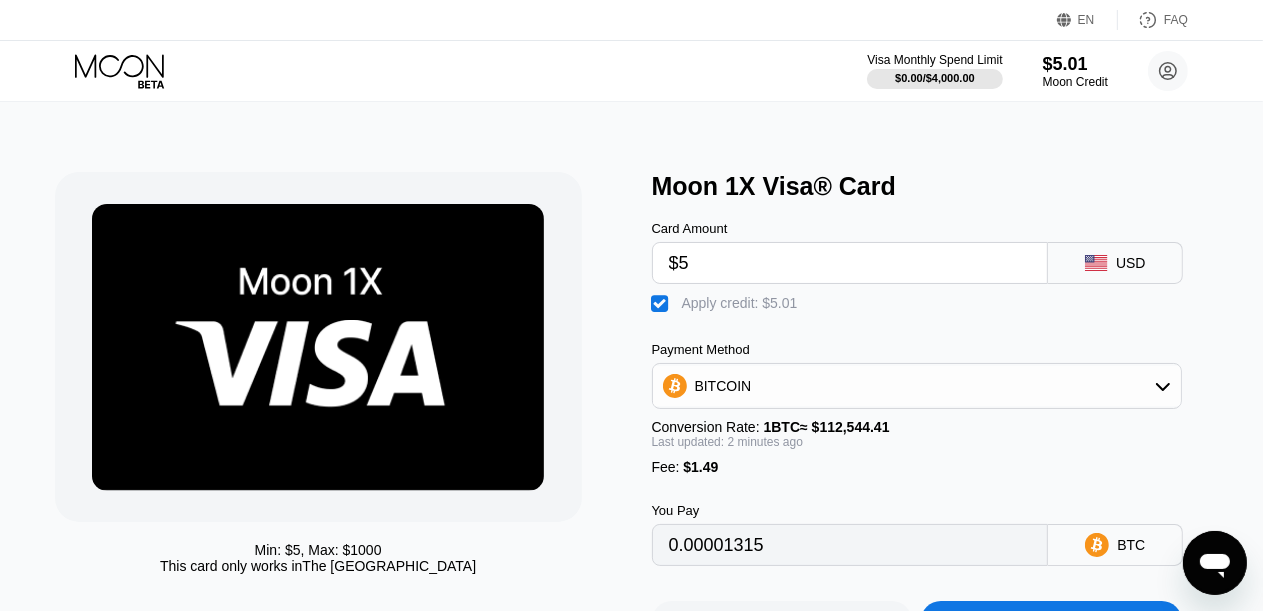 scroll, scrollTop: 105, scrollLeft: 0, axis: vertical 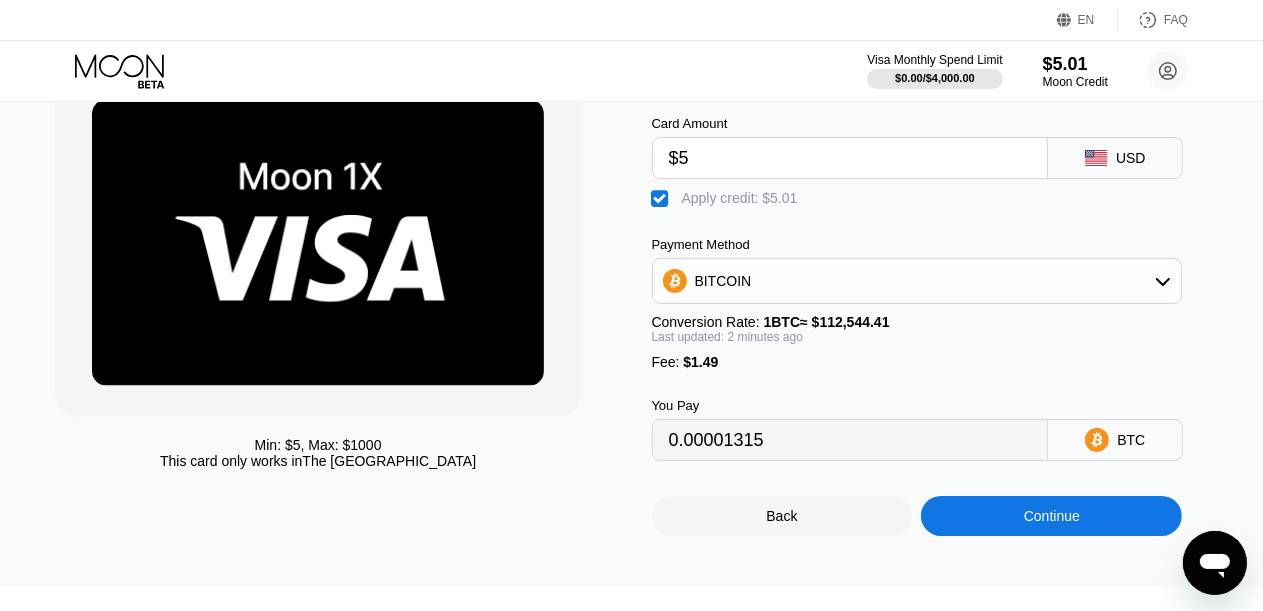 click on "Continue" at bounding box center [1052, 516] 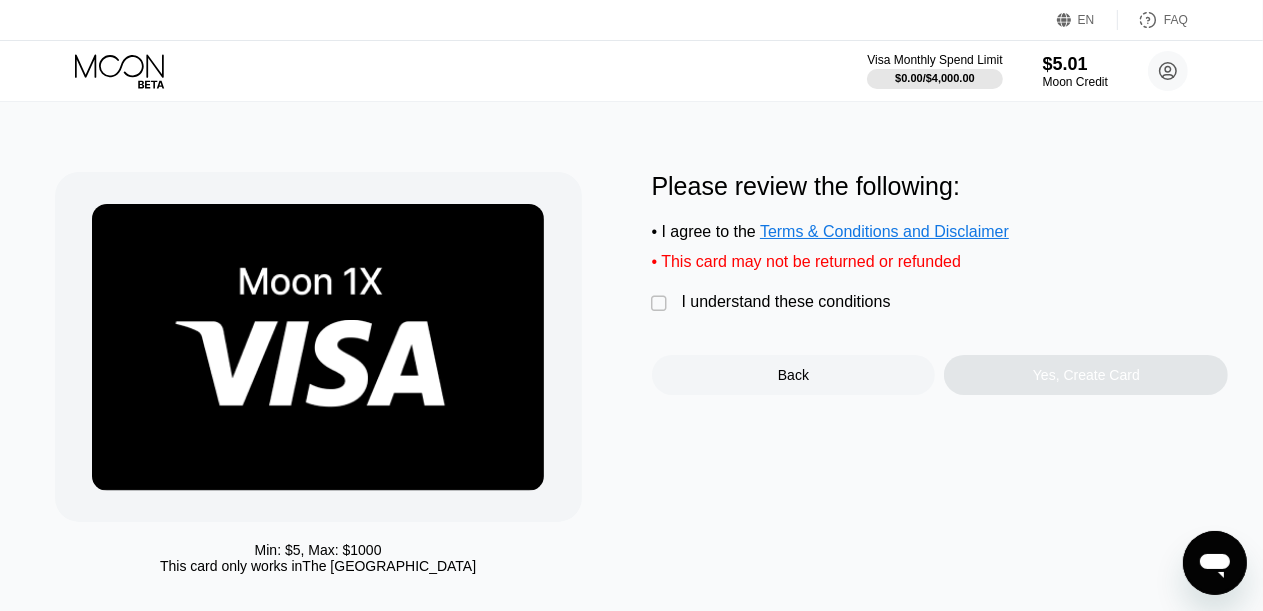 scroll, scrollTop: 0, scrollLeft: 0, axis: both 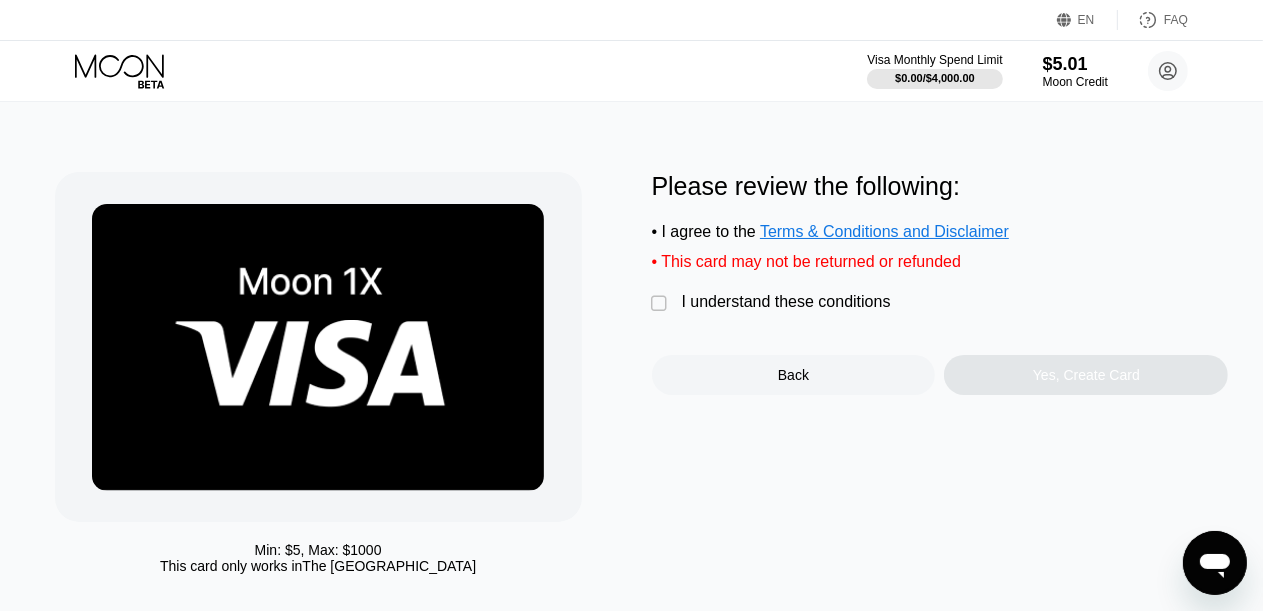 click on "" at bounding box center (662, 304) 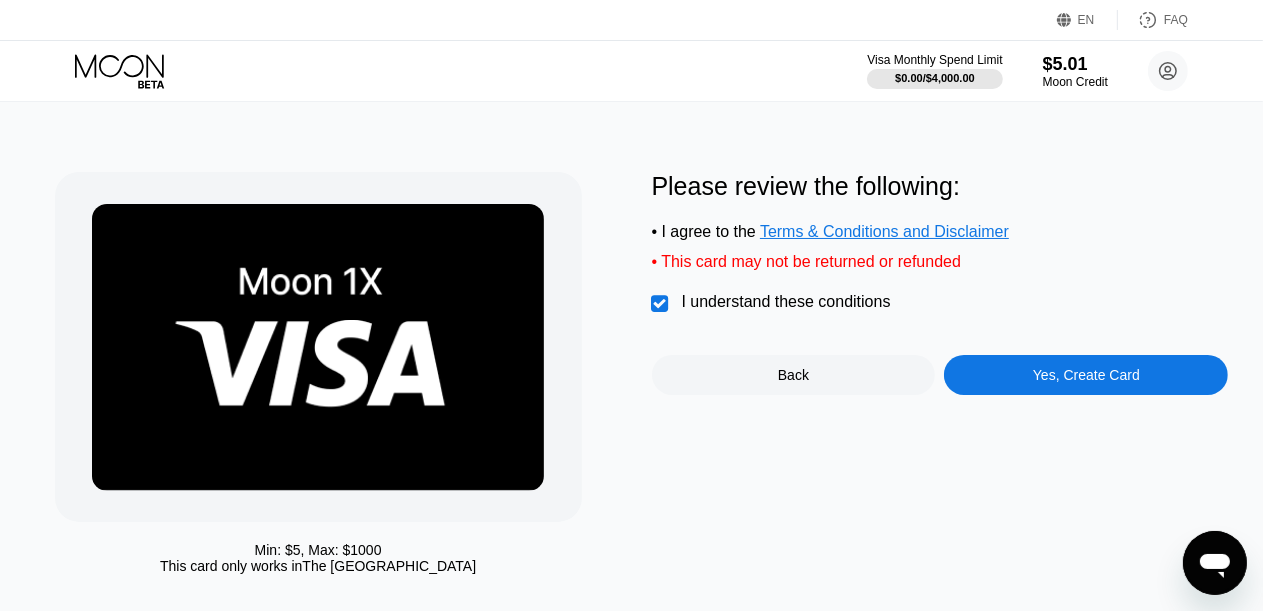 click on "Yes, Create Card" at bounding box center (1086, 375) 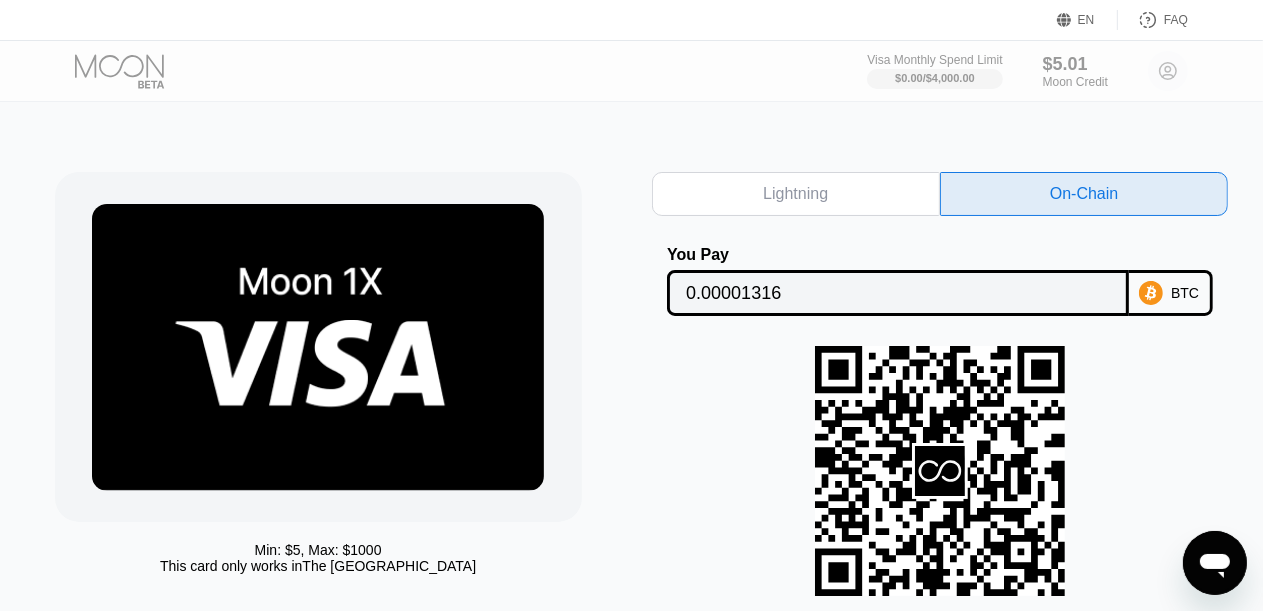 click 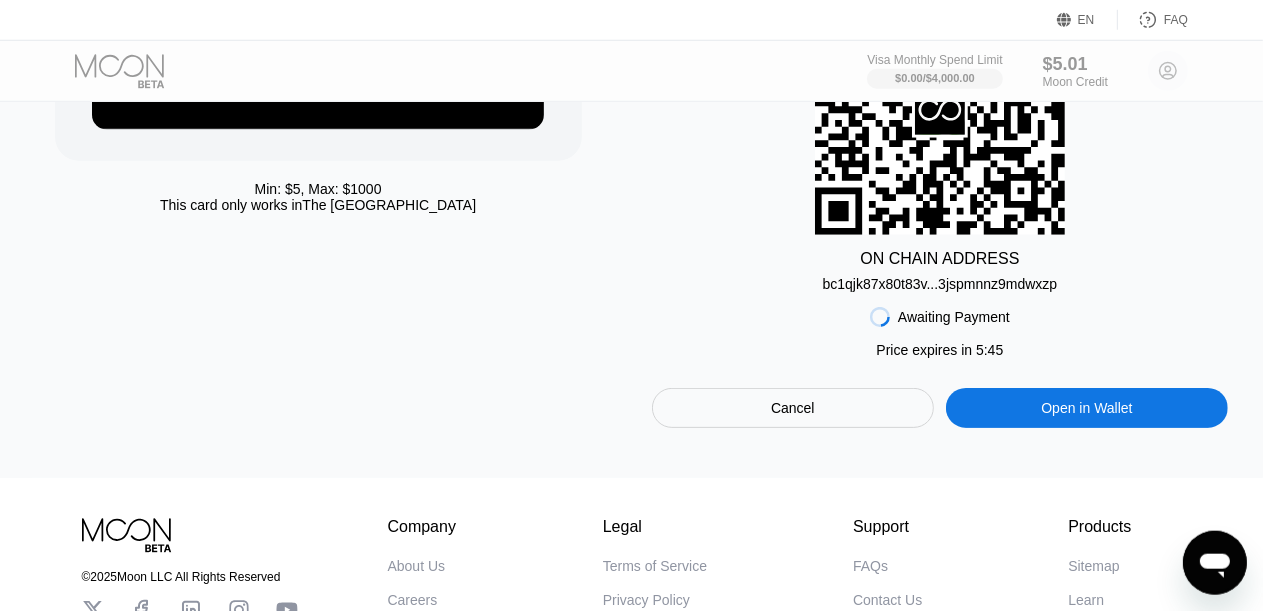 scroll, scrollTop: 422, scrollLeft: 0, axis: vertical 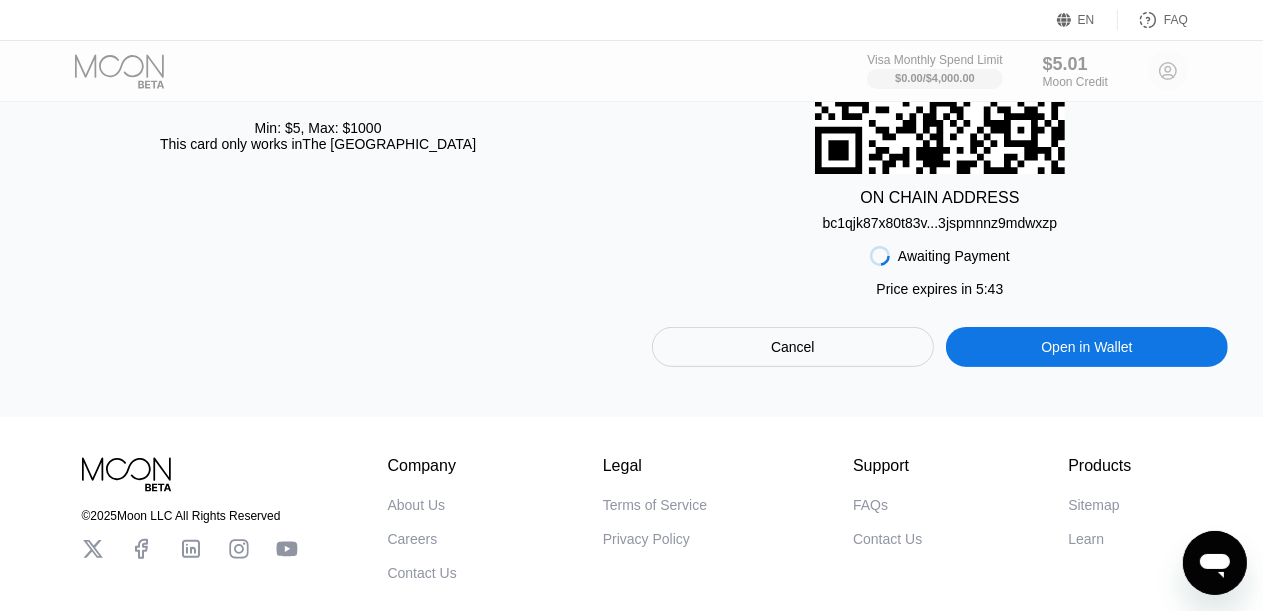 click on "bc1qjk87x80t83v...3jspmnnz9mdwxzp" at bounding box center (940, 223) 